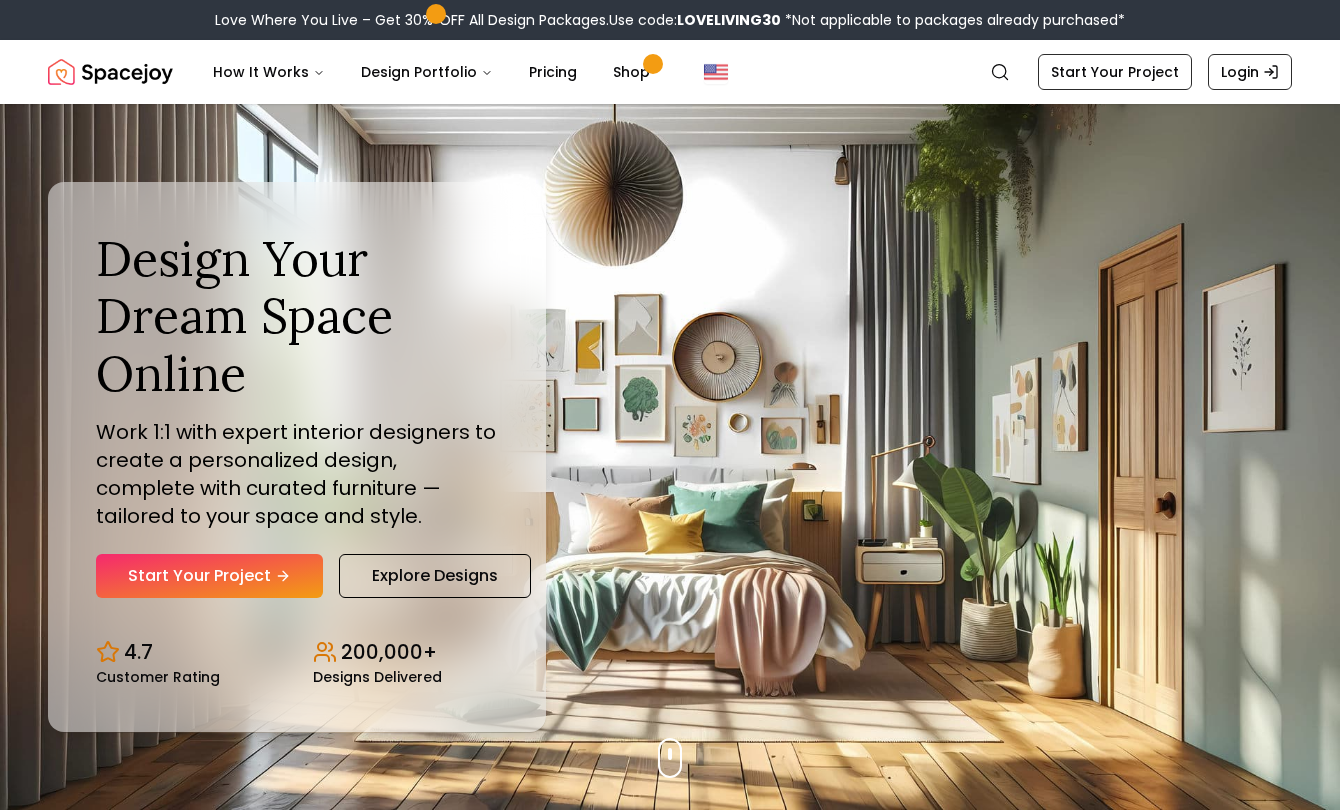scroll, scrollTop: 0, scrollLeft: 0, axis: both 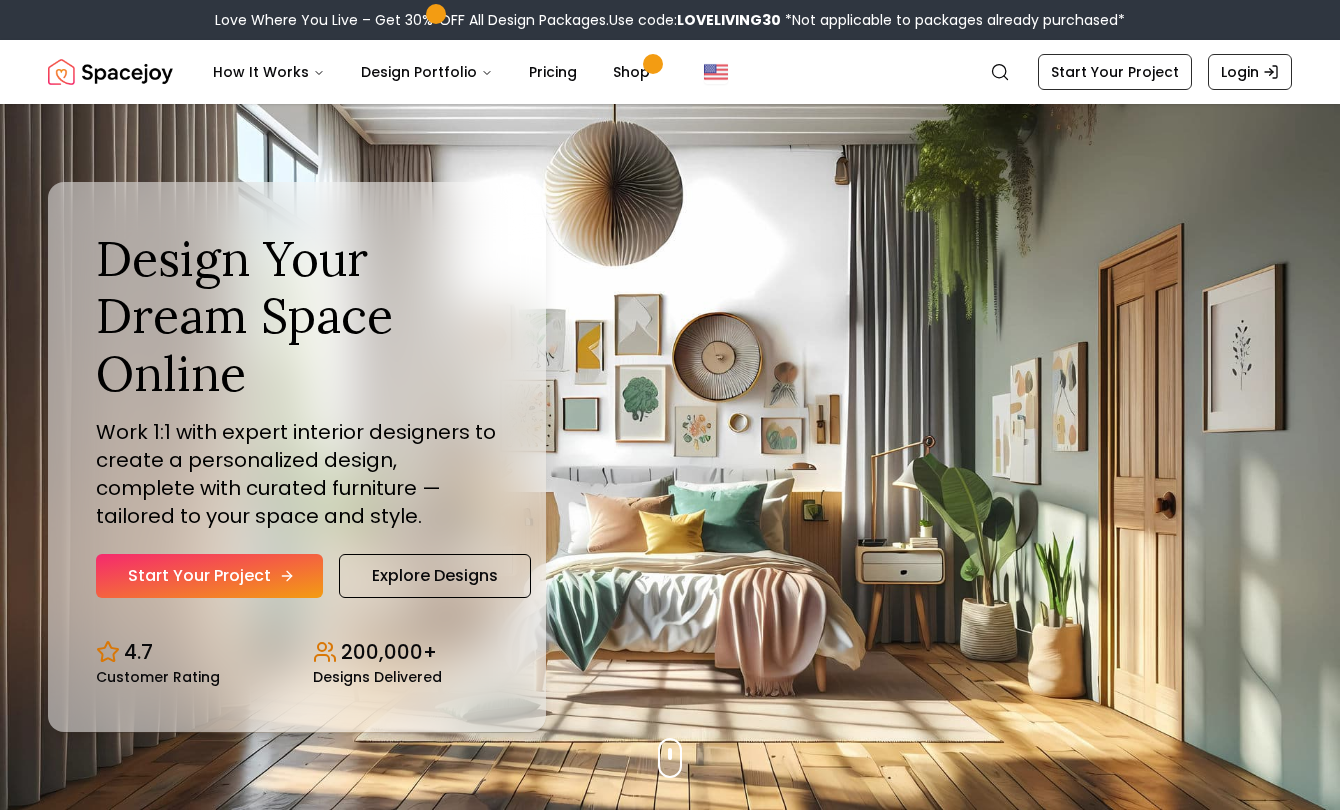 click on "Start Your Project" at bounding box center (209, 576) 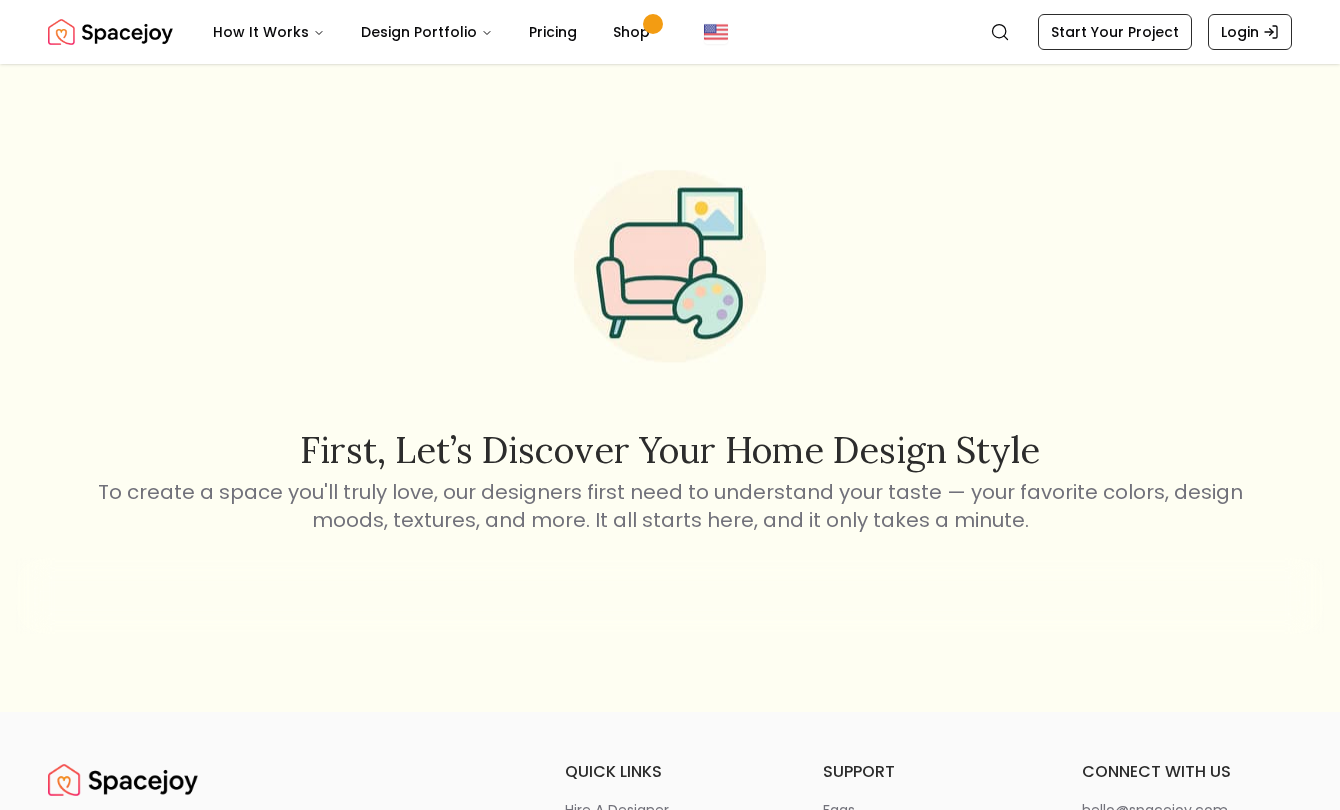 scroll, scrollTop: 0, scrollLeft: 0, axis: both 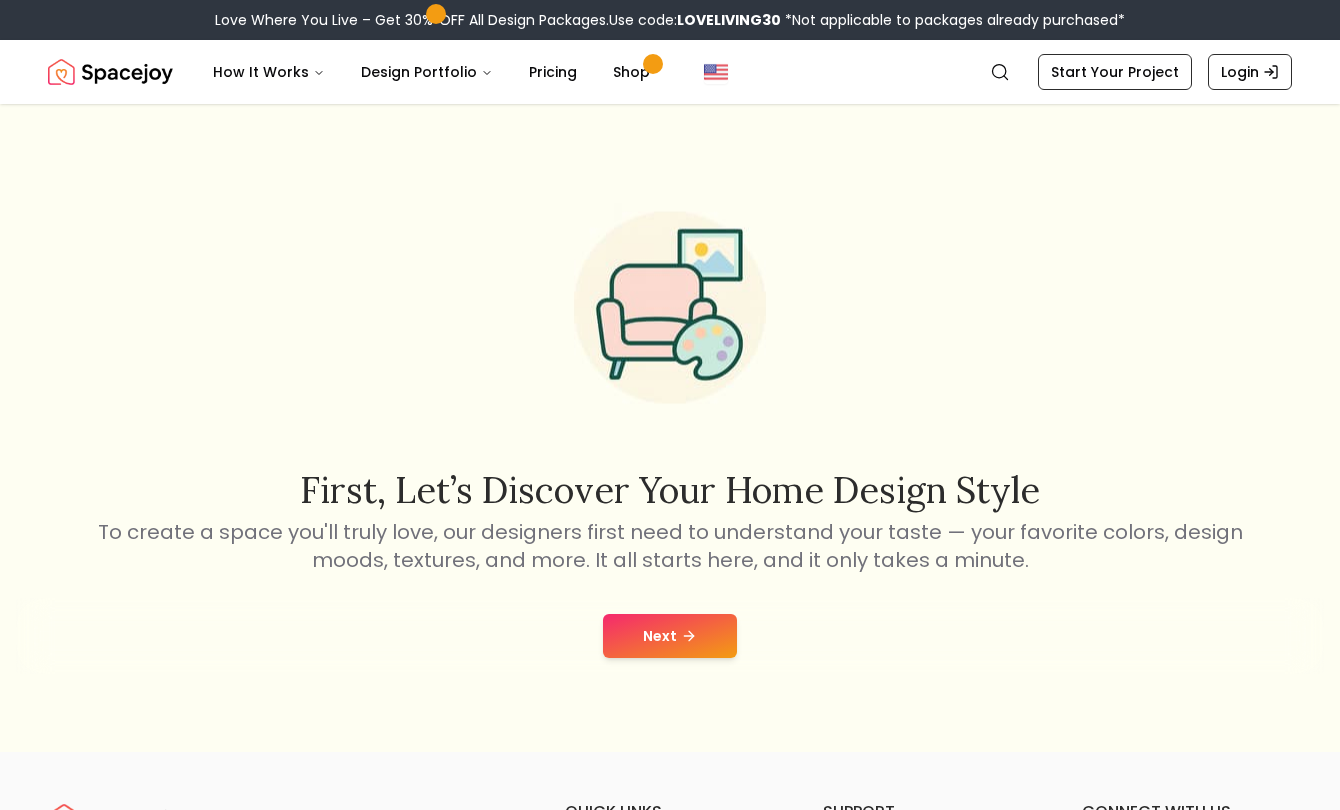 click on "Next" at bounding box center [670, 636] 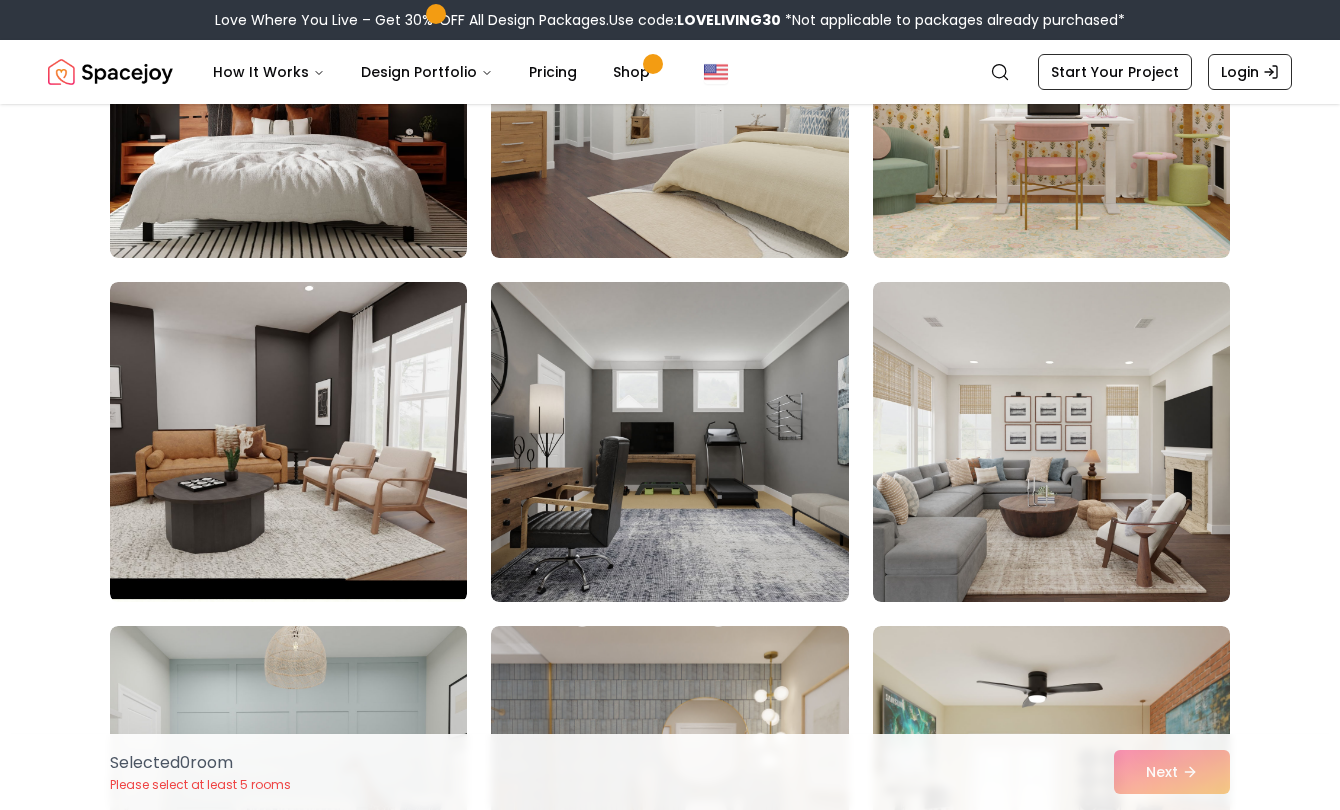scroll, scrollTop: 5827, scrollLeft: 0, axis: vertical 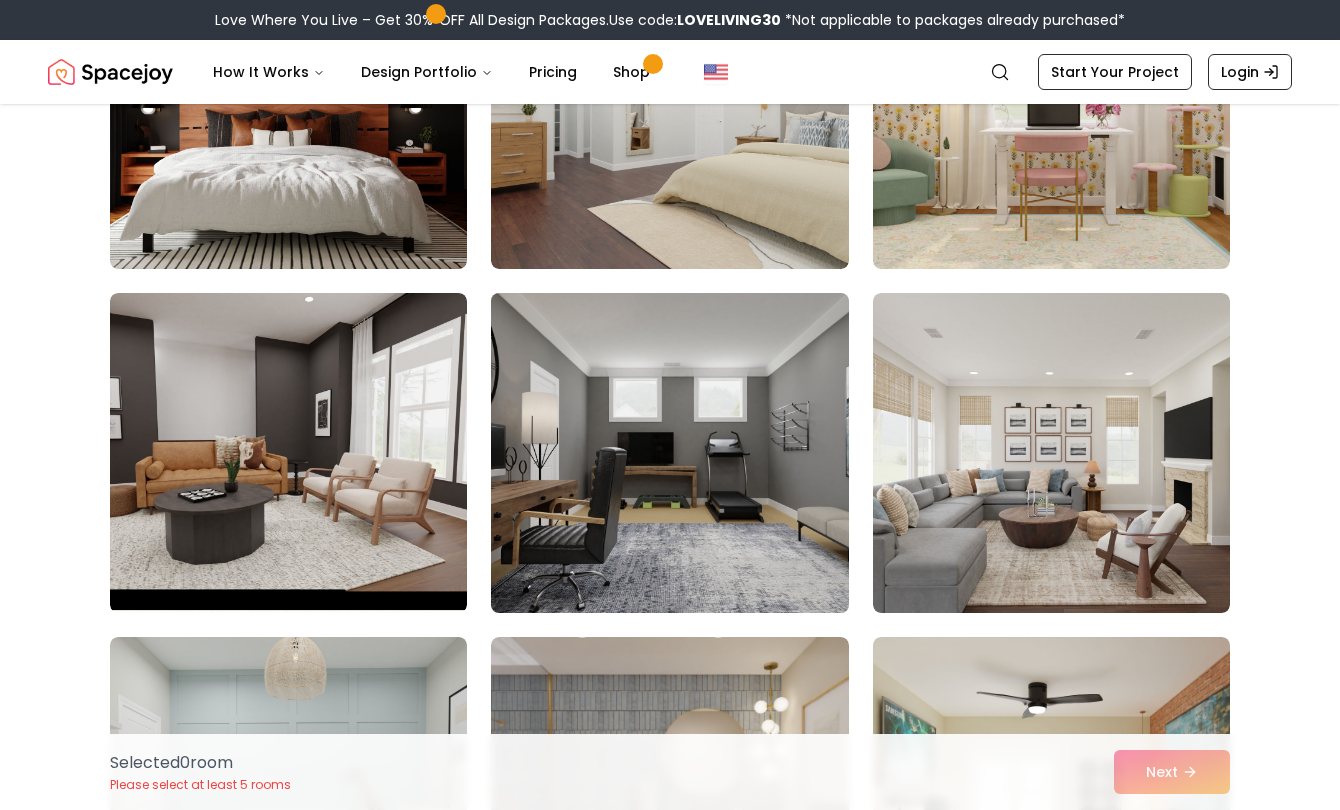 click at bounding box center [669, 453] 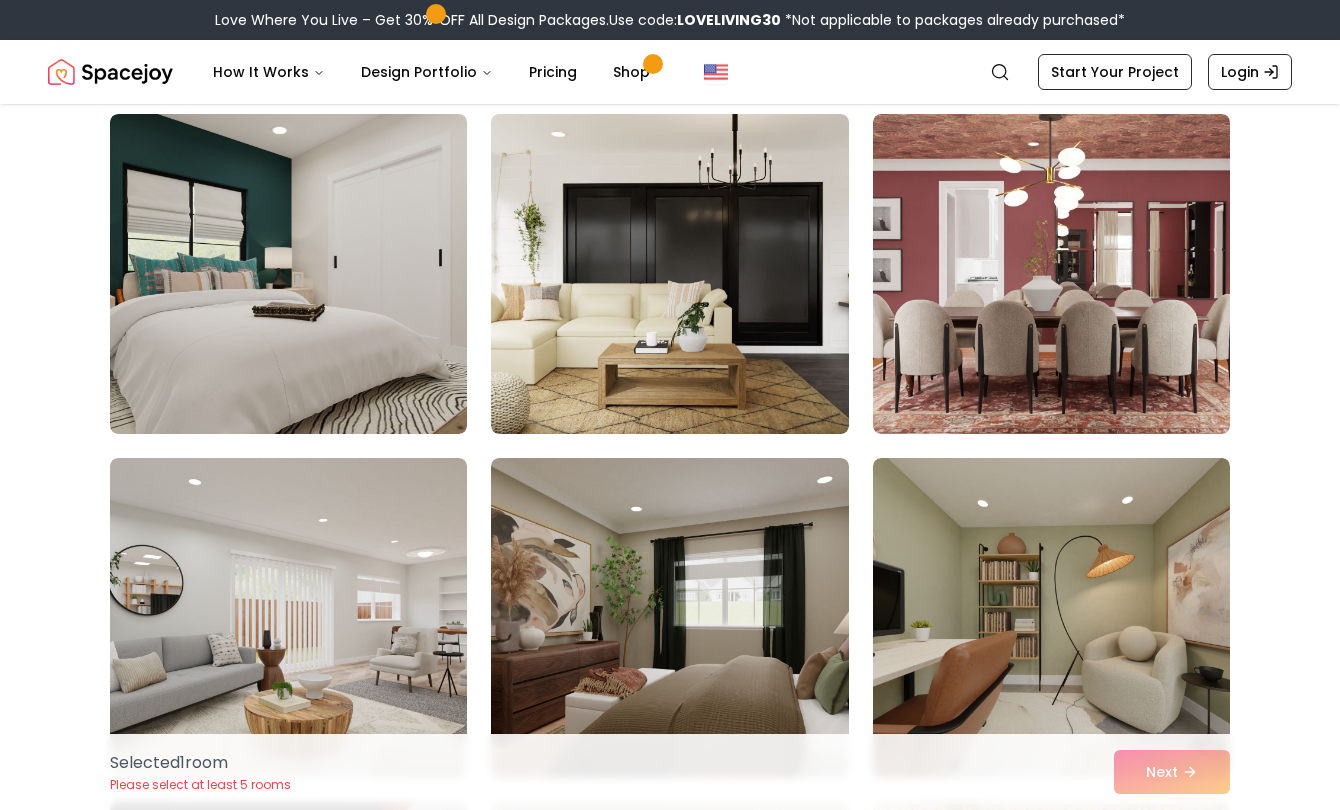 scroll, scrollTop: 4948, scrollLeft: 0, axis: vertical 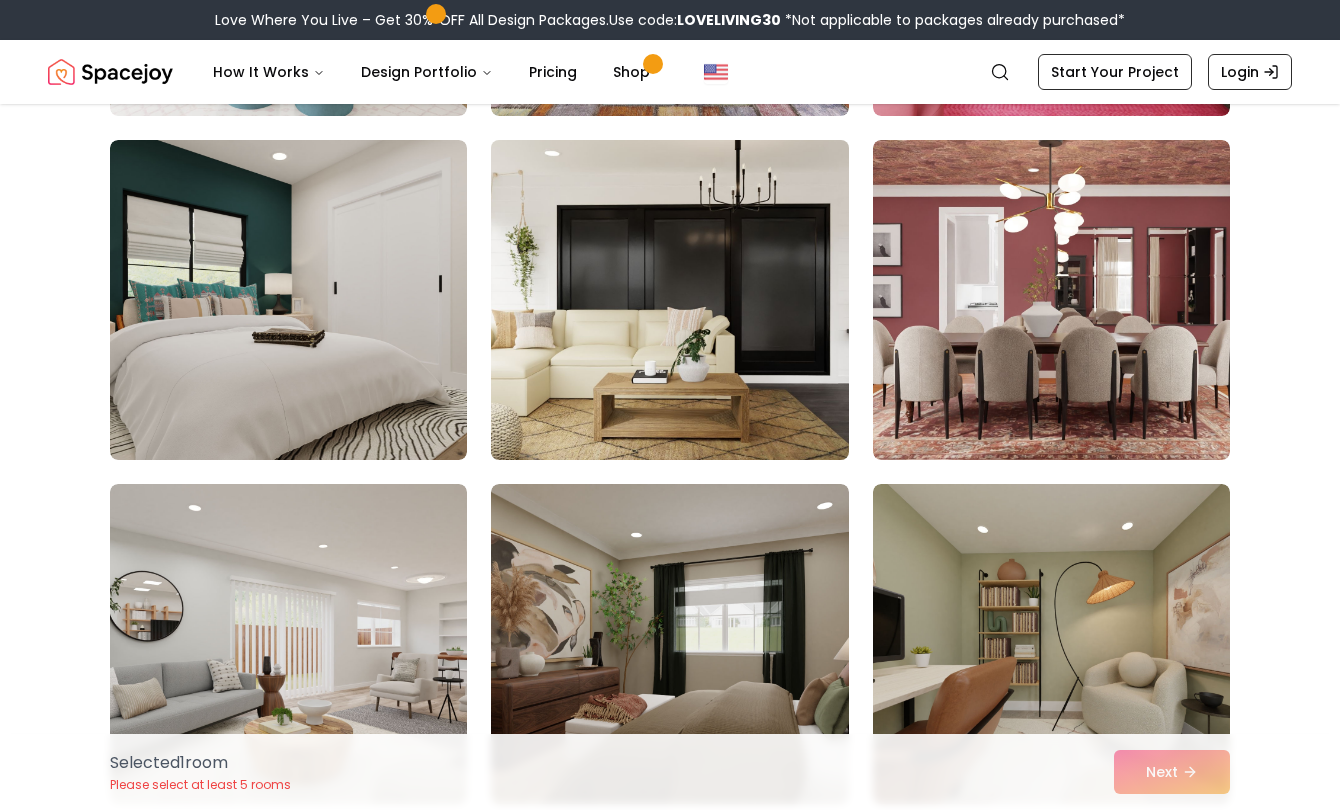 click at bounding box center [669, 300] 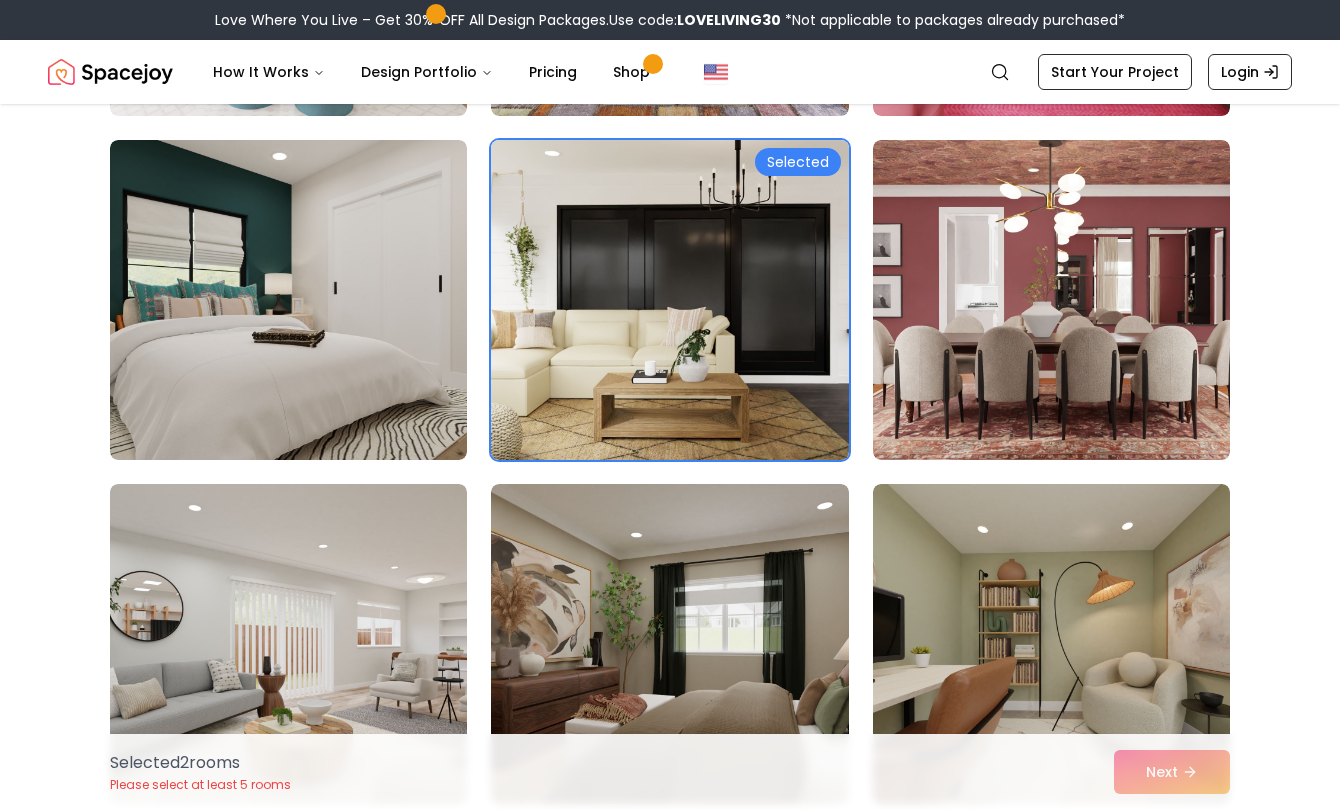 click at bounding box center (669, 300) 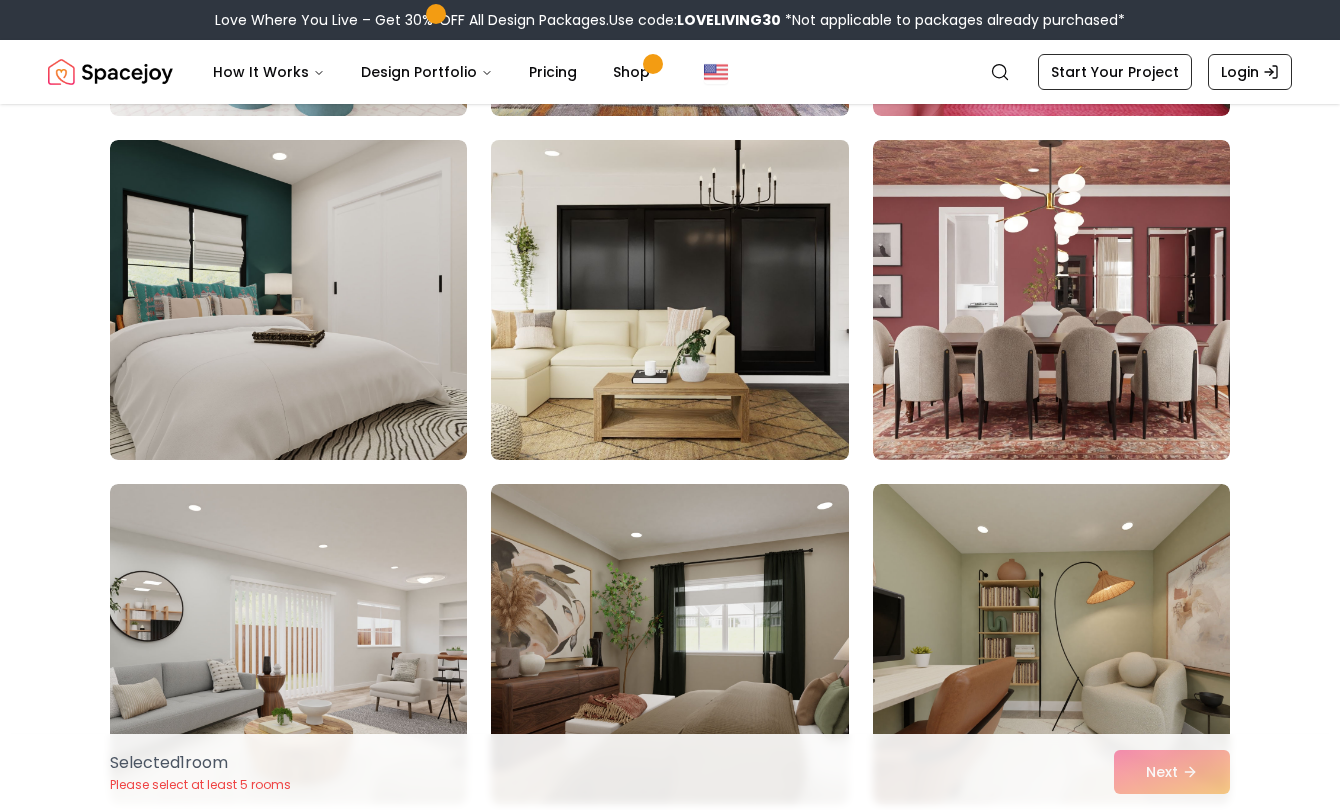 click at bounding box center [669, 300] 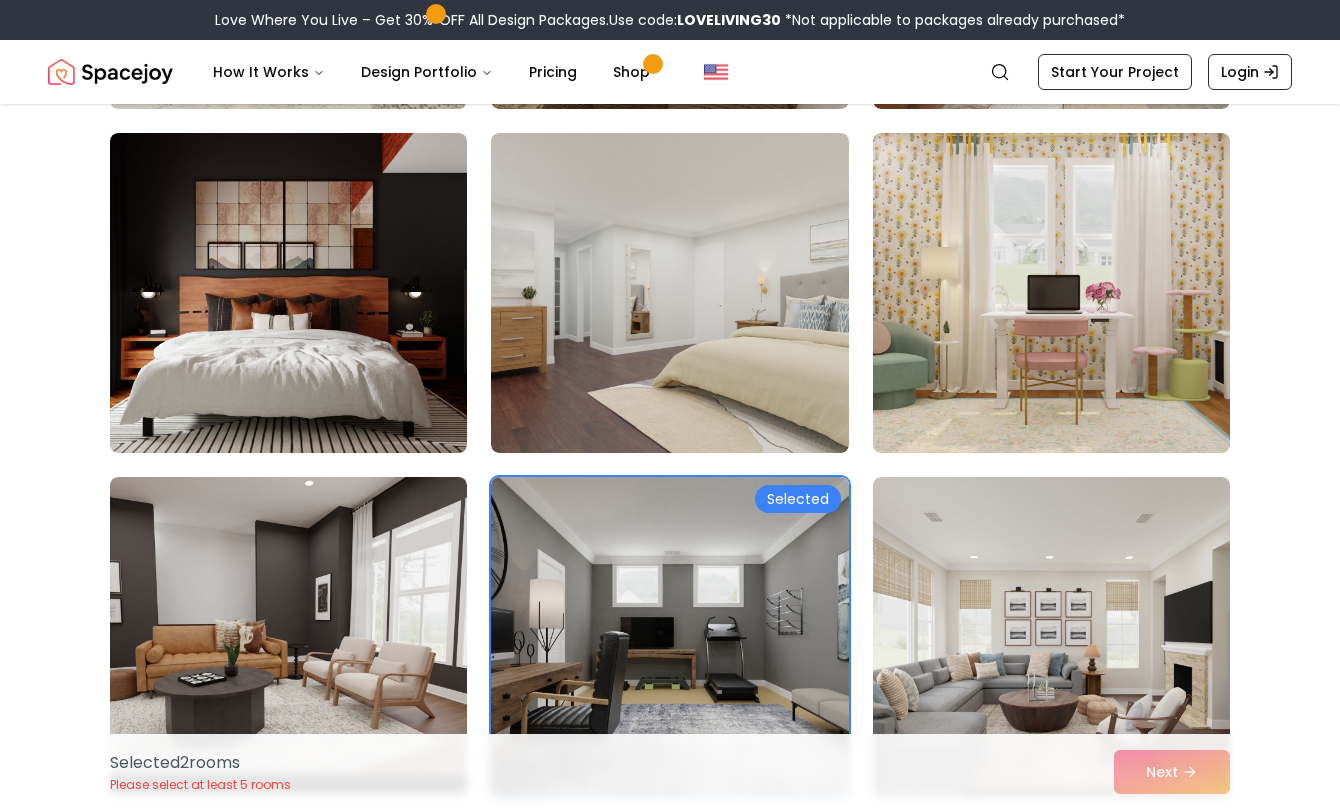scroll, scrollTop: 5648, scrollLeft: 0, axis: vertical 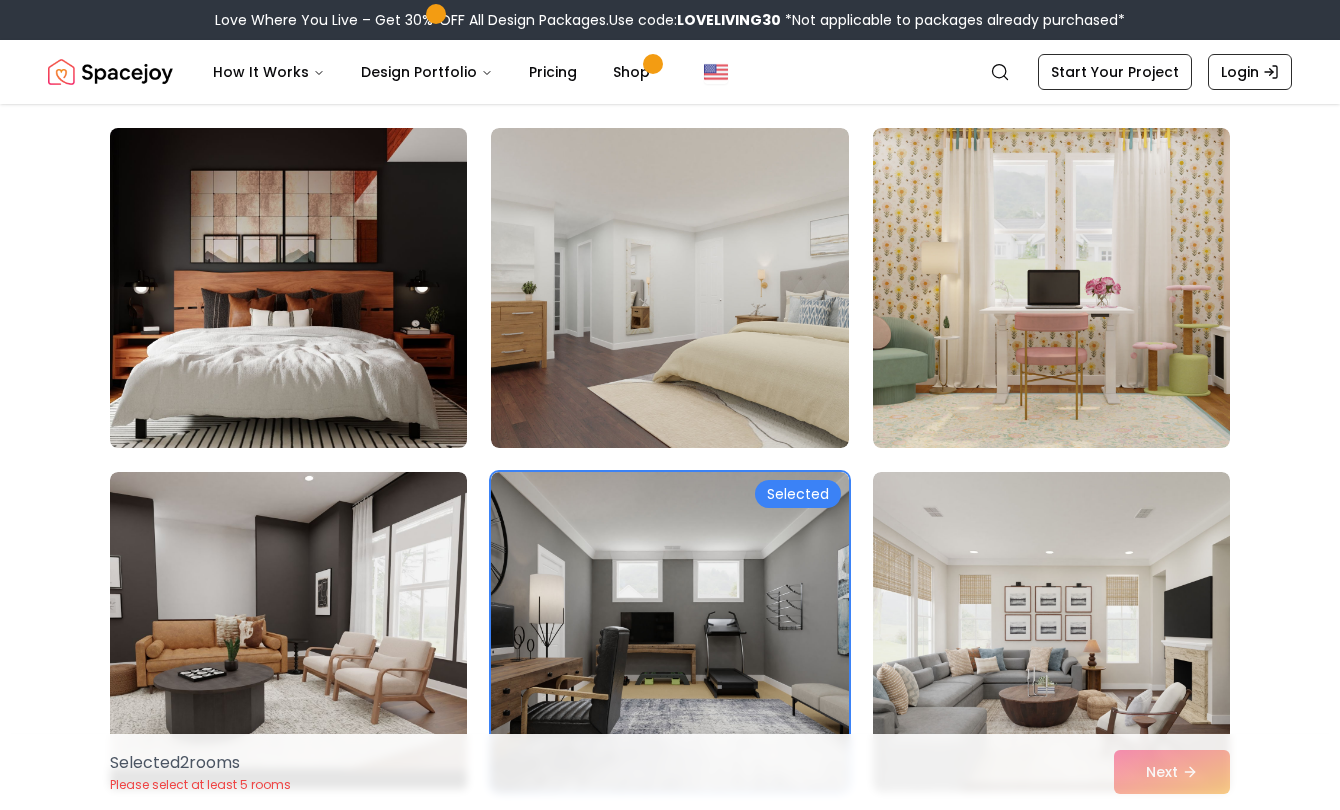 click at bounding box center (288, 288) 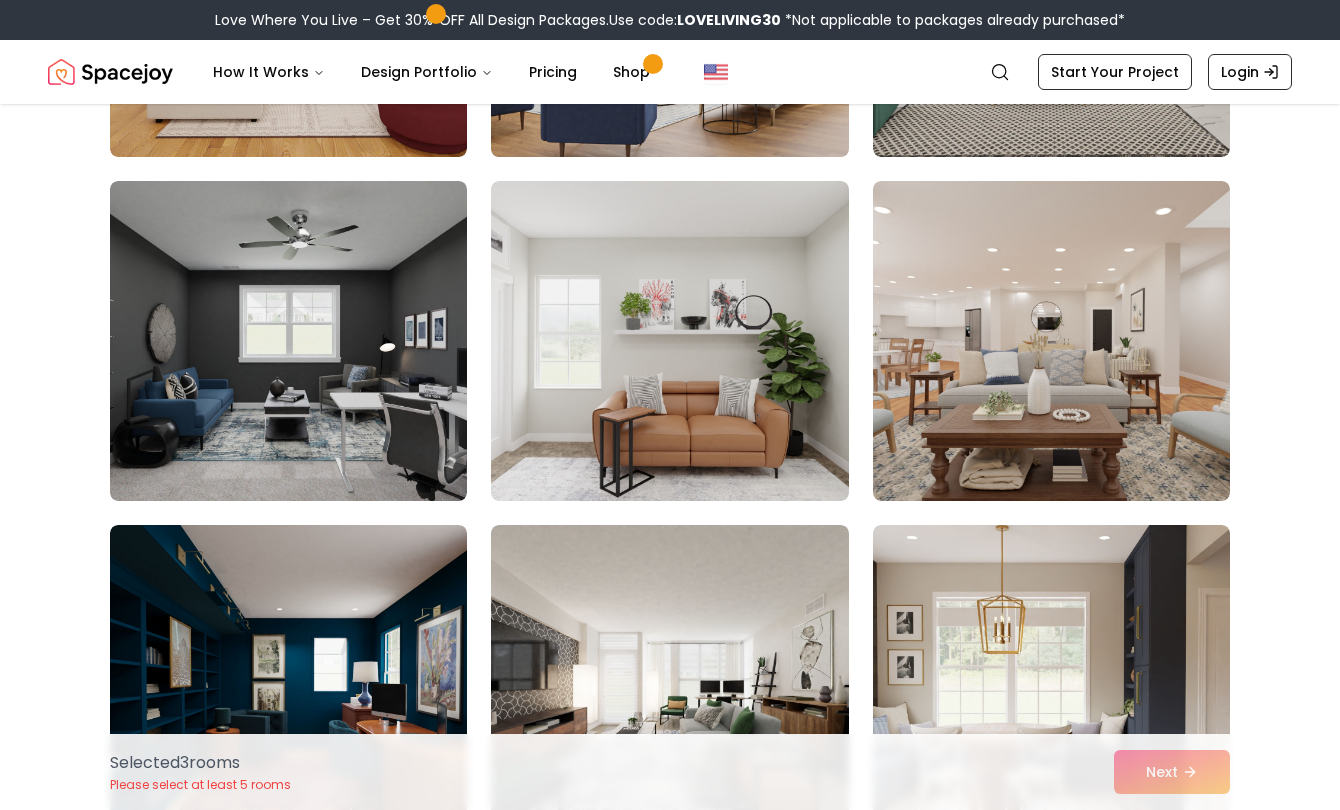 scroll, scrollTop: 6975, scrollLeft: 0, axis: vertical 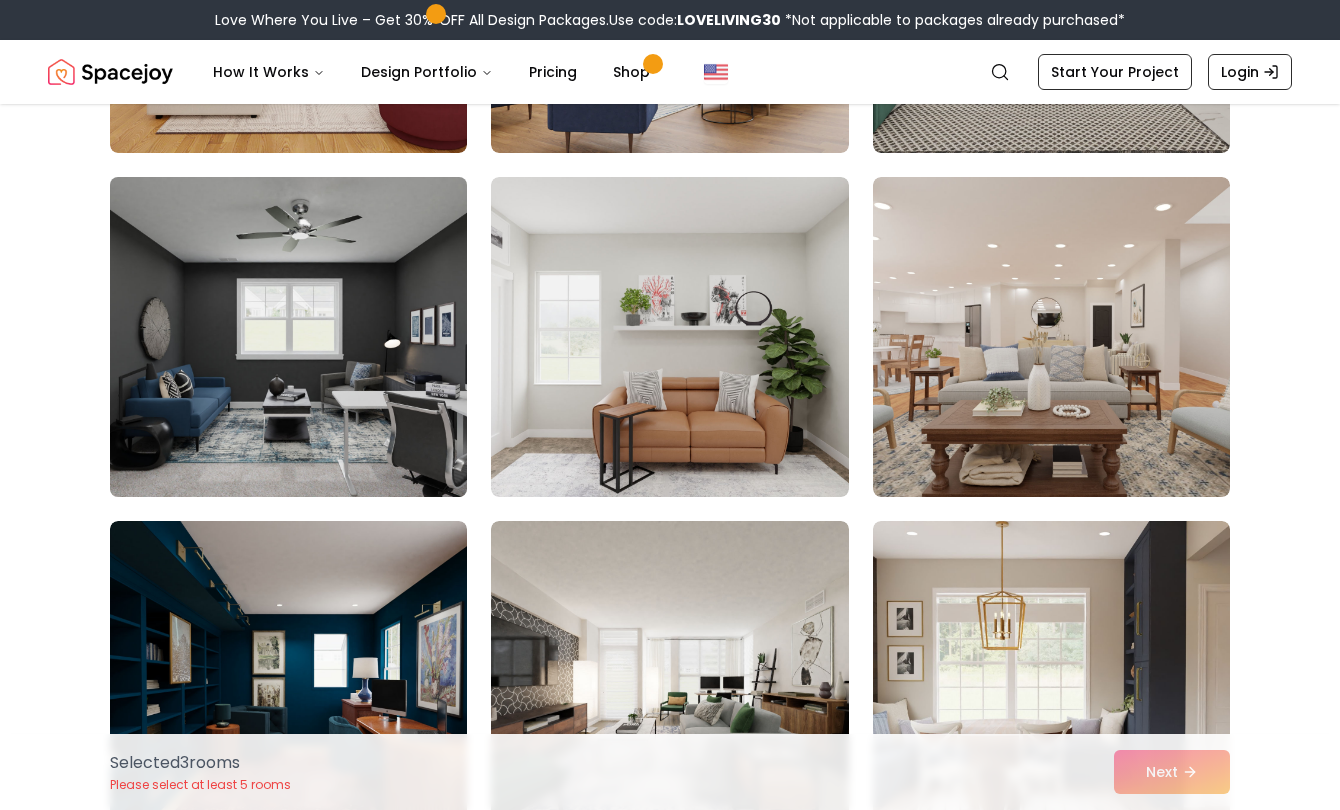 click at bounding box center (288, 337) 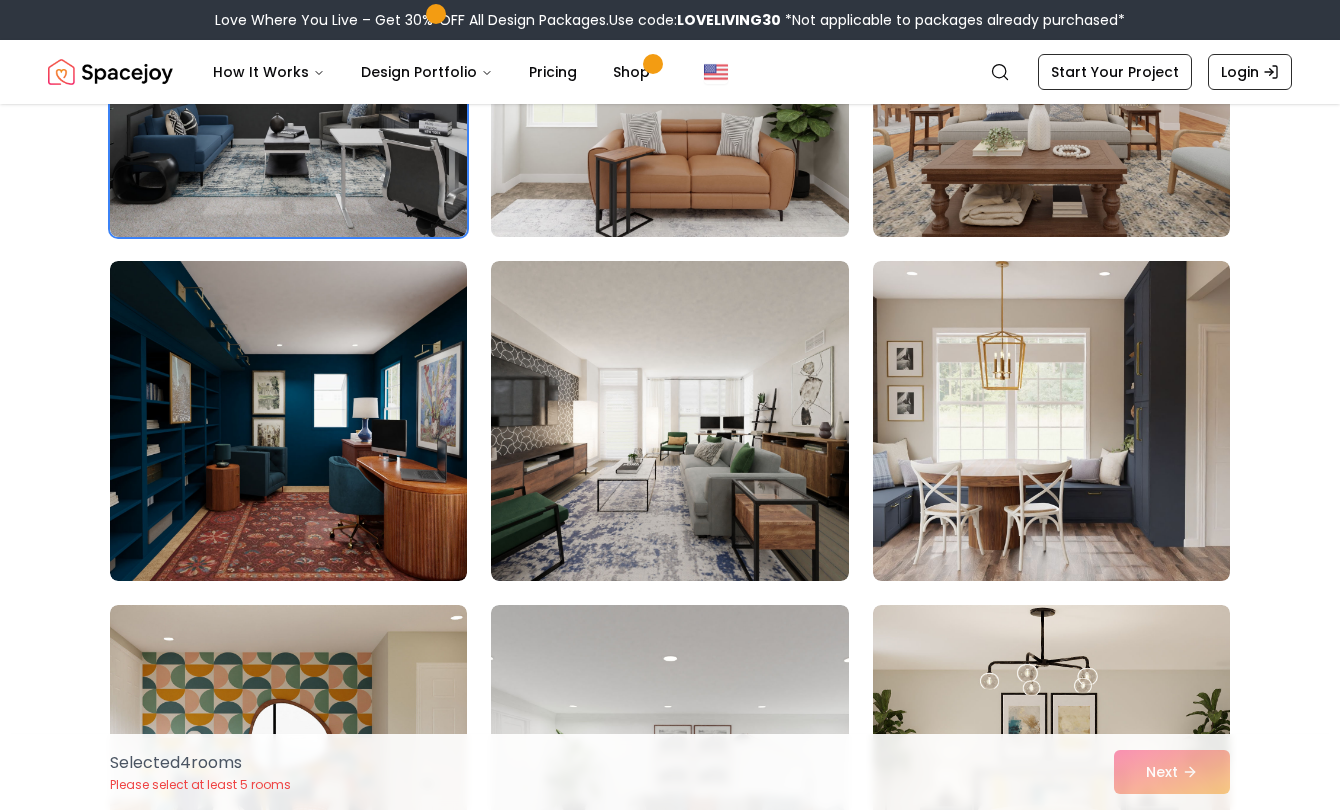 scroll, scrollTop: 7247, scrollLeft: 0, axis: vertical 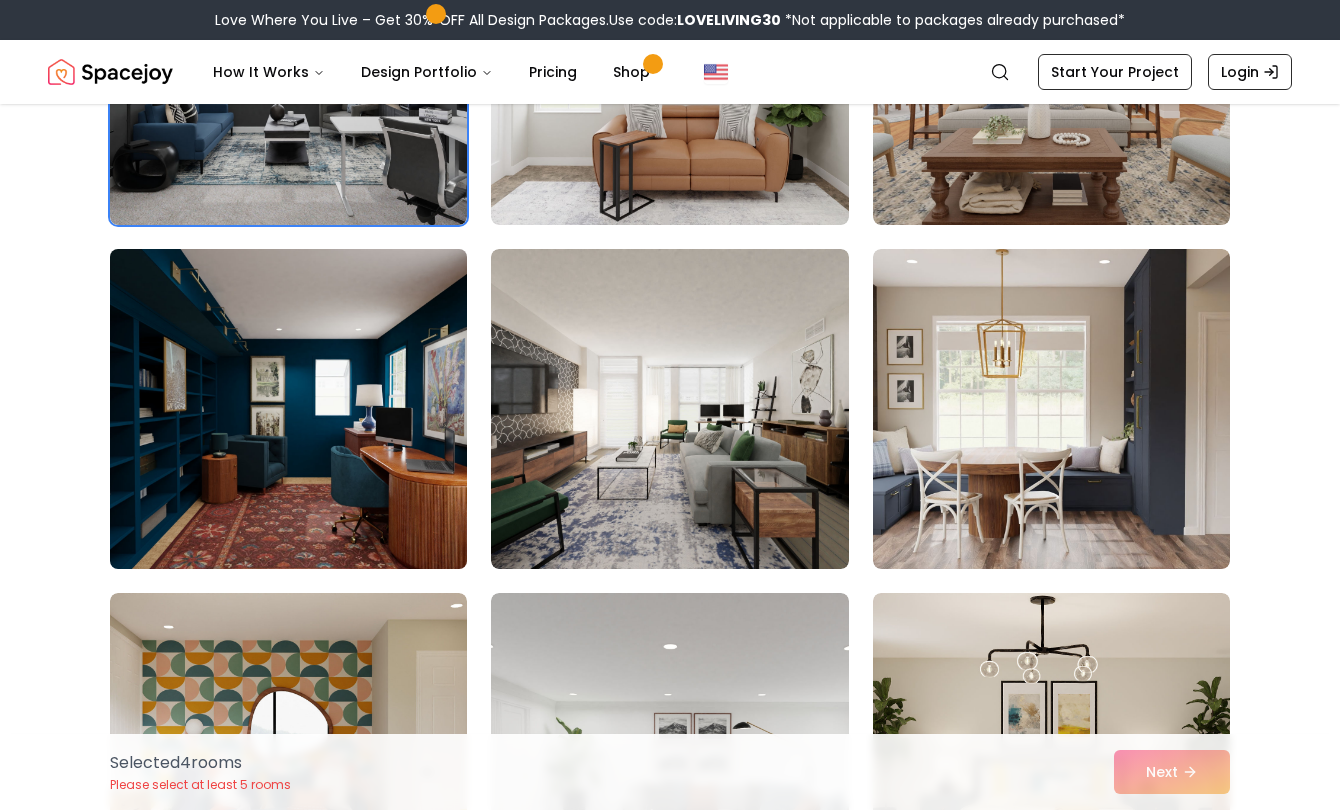 click at bounding box center [288, 409] 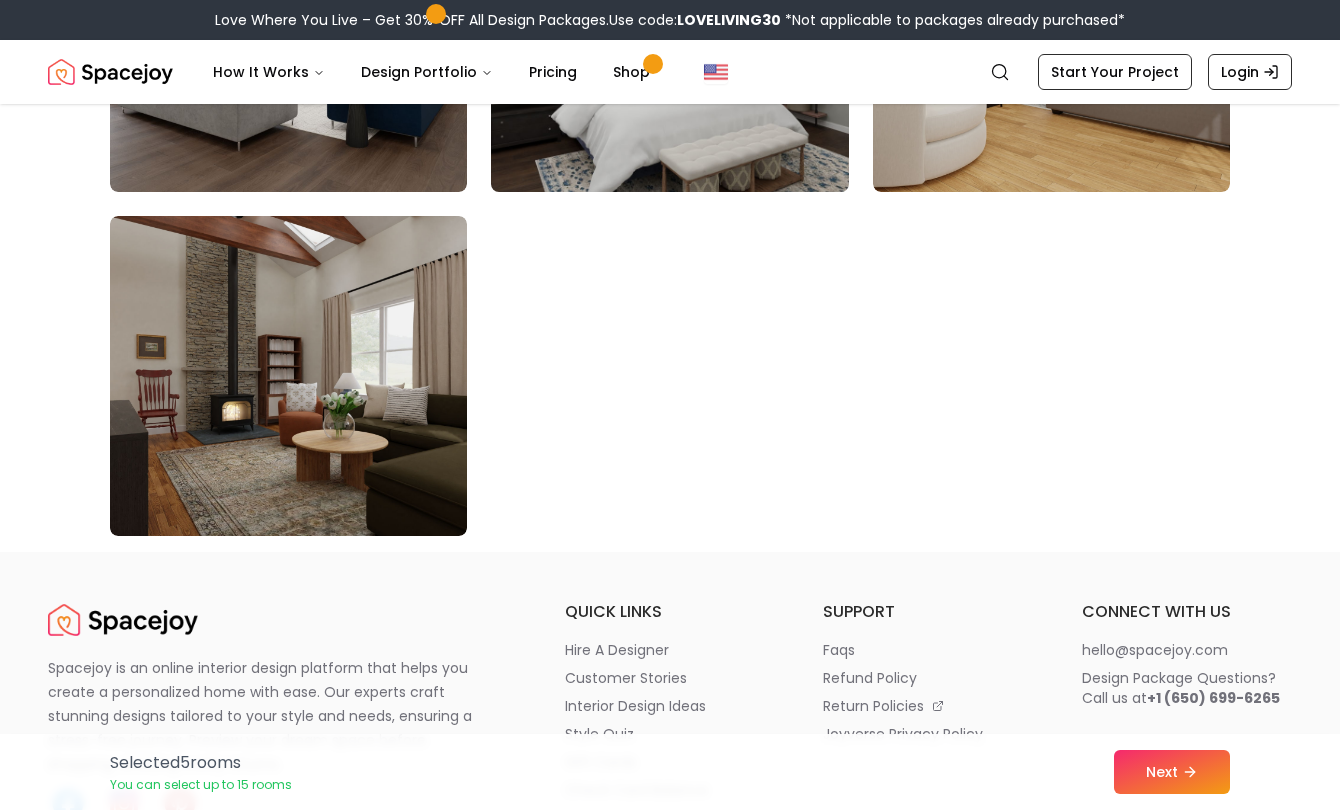 scroll, scrollTop: 11554, scrollLeft: 0, axis: vertical 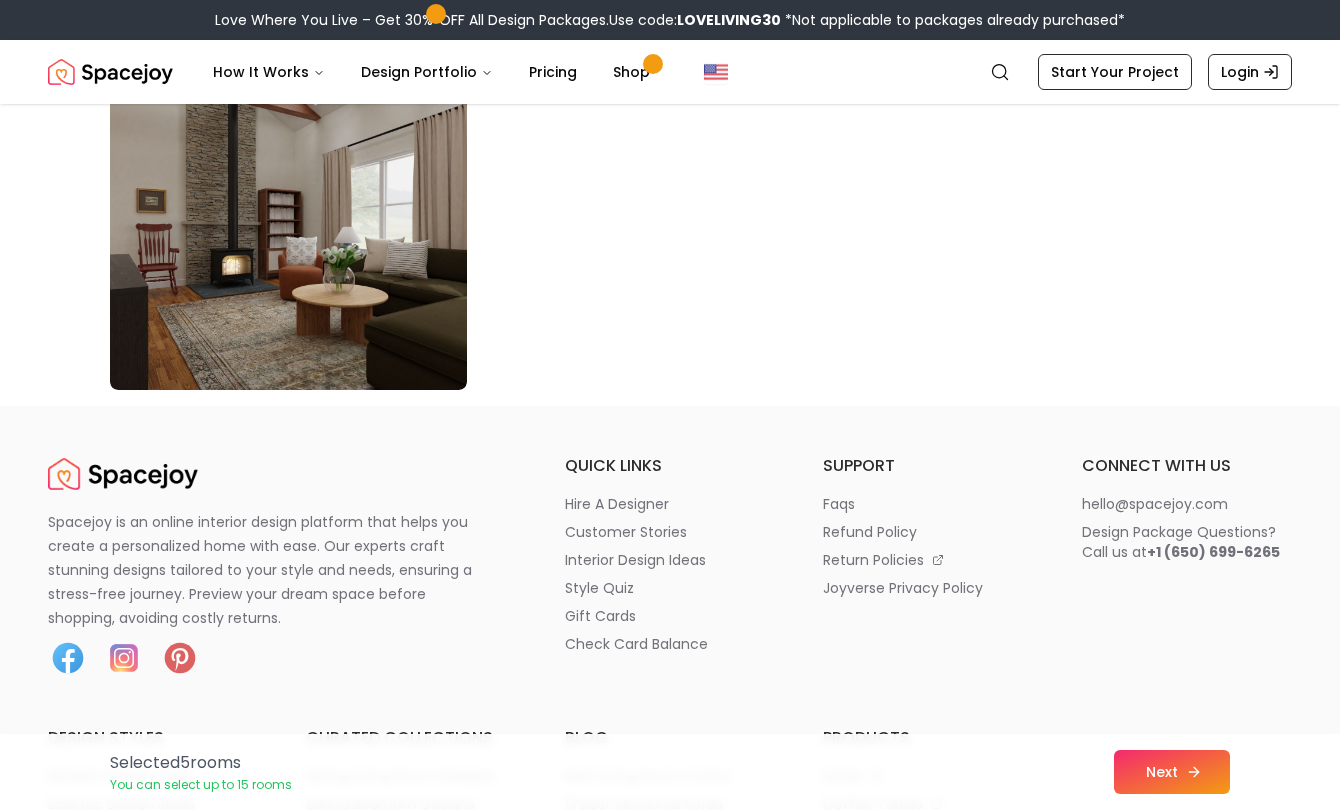 click 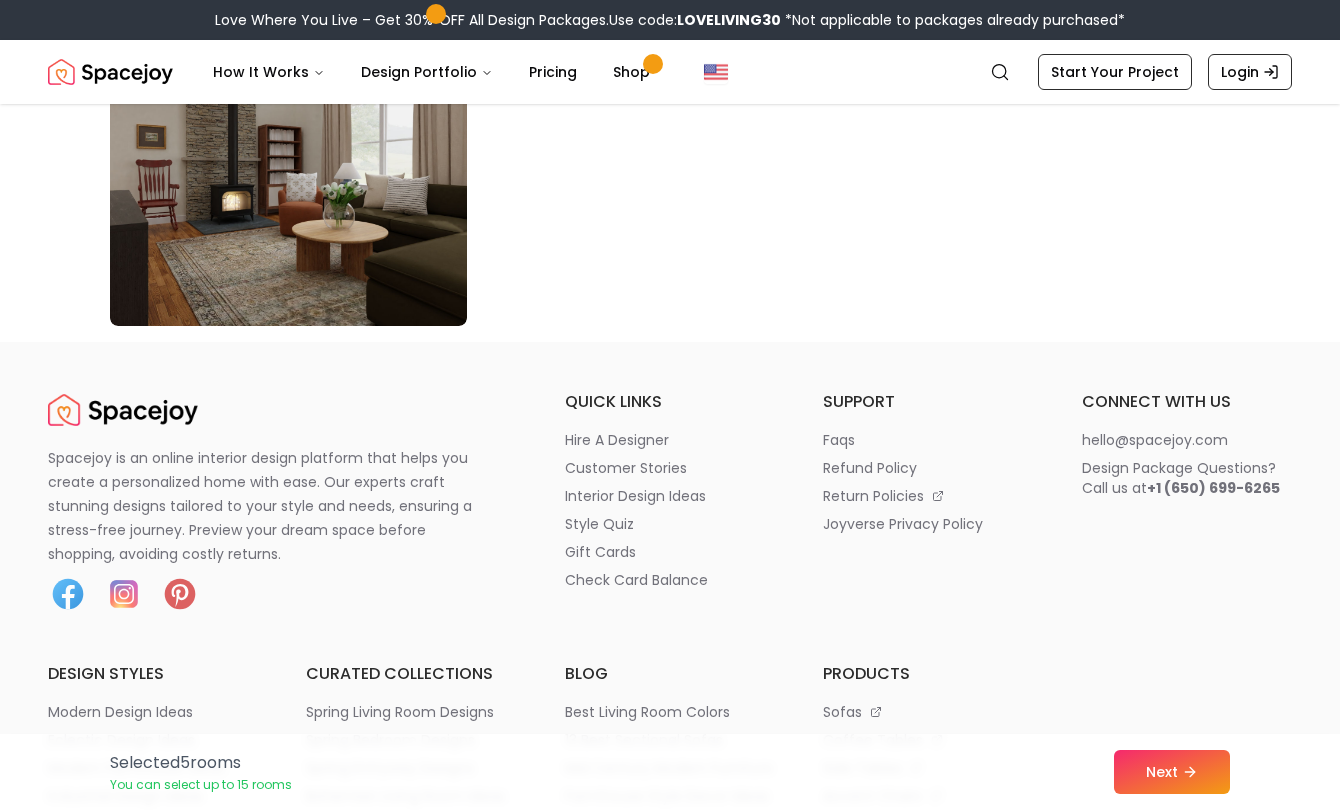 scroll, scrollTop: 11554, scrollLeft: 0, axis: vertical 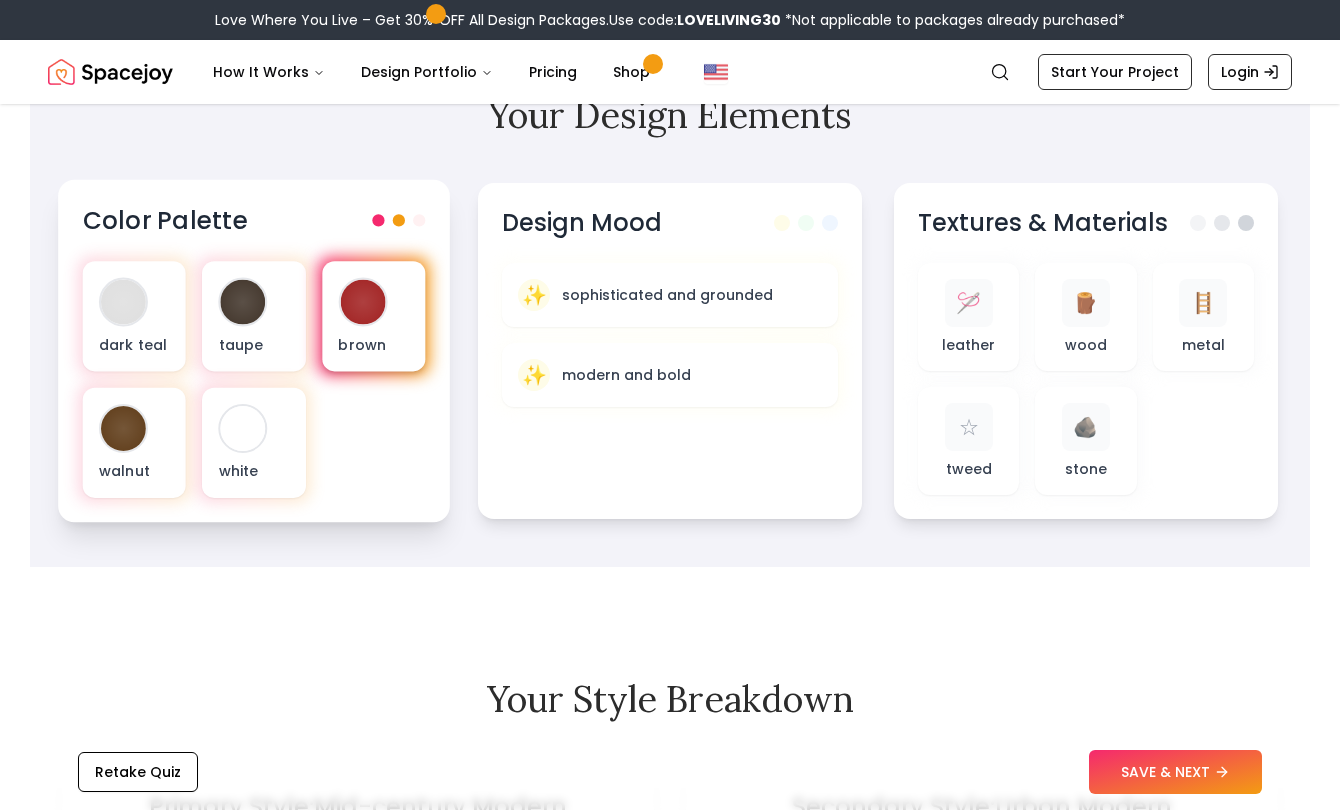 click at bounding box center (362, 302) 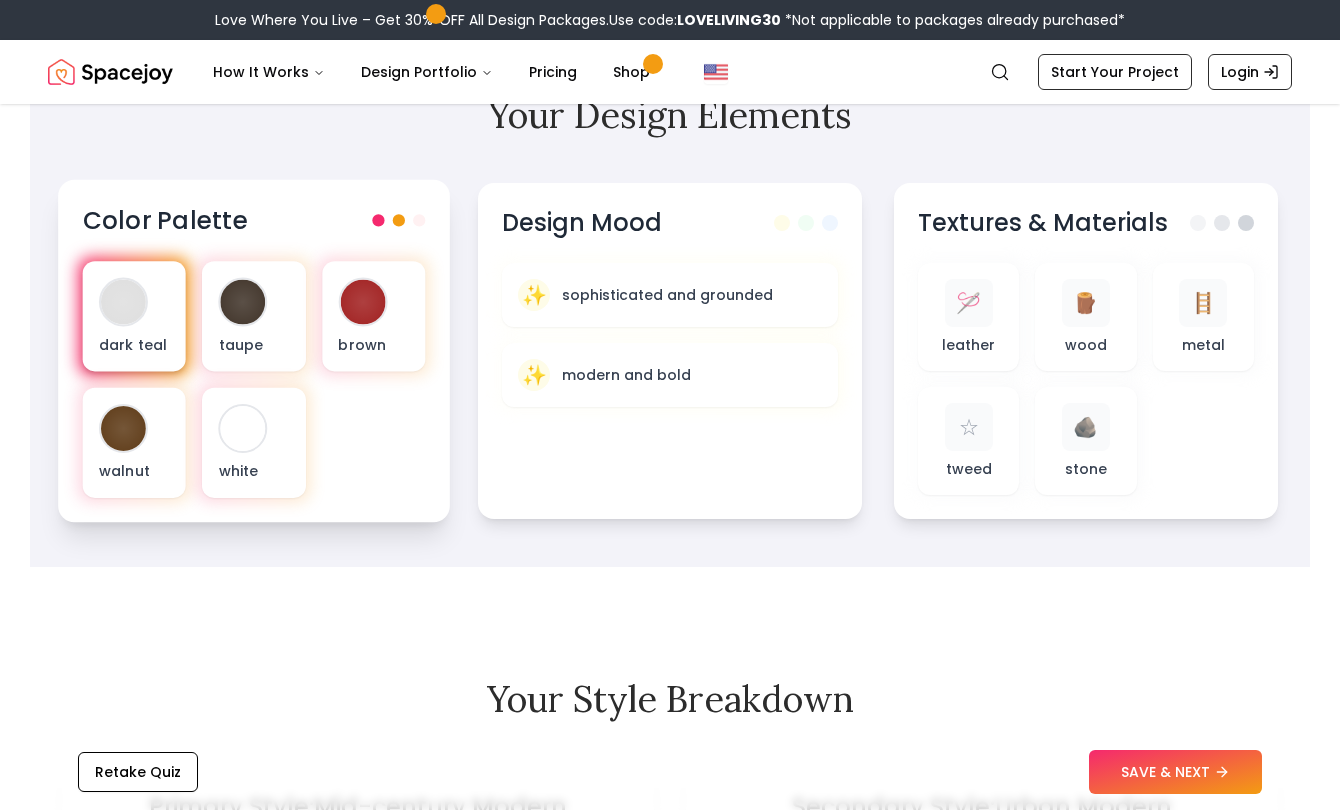 click at bounding box center [123, 302] 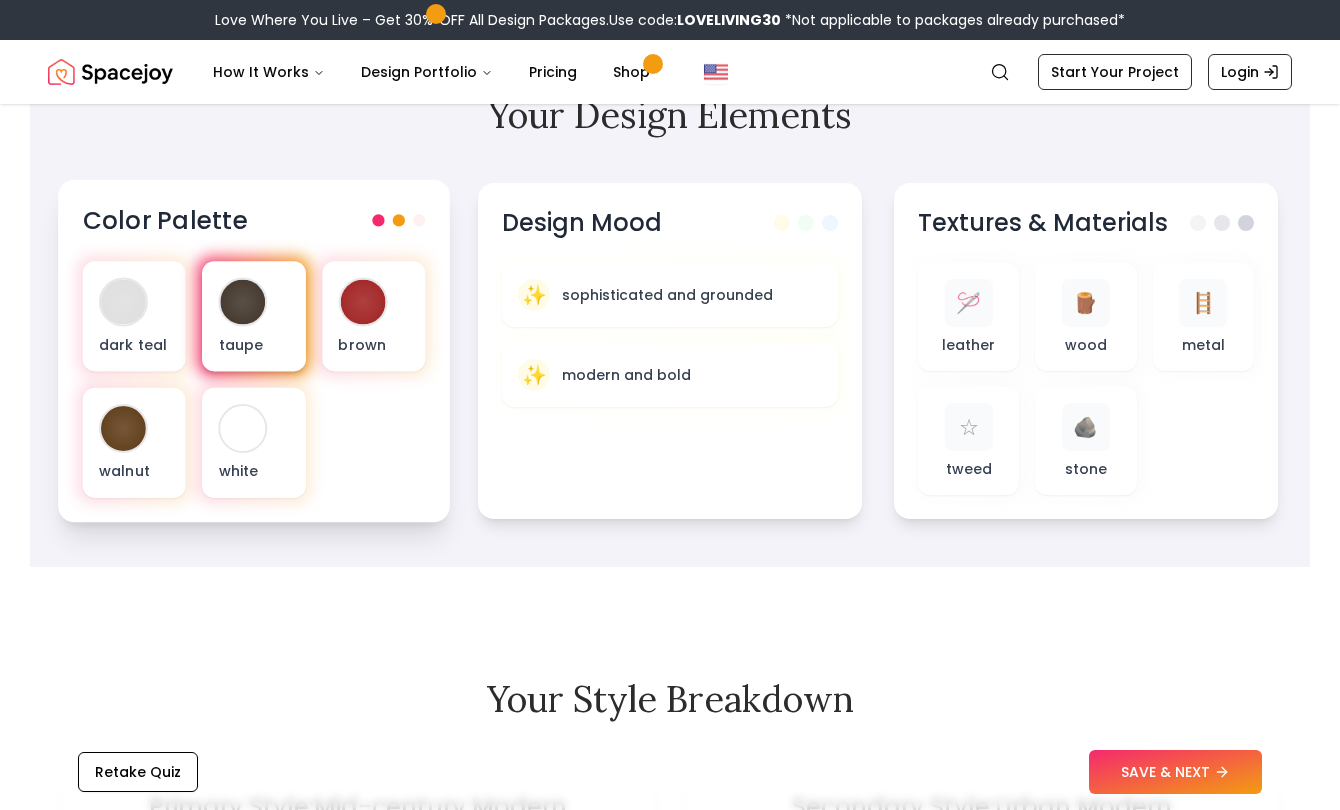 click on "taupe" at bounding box center [253, 316] 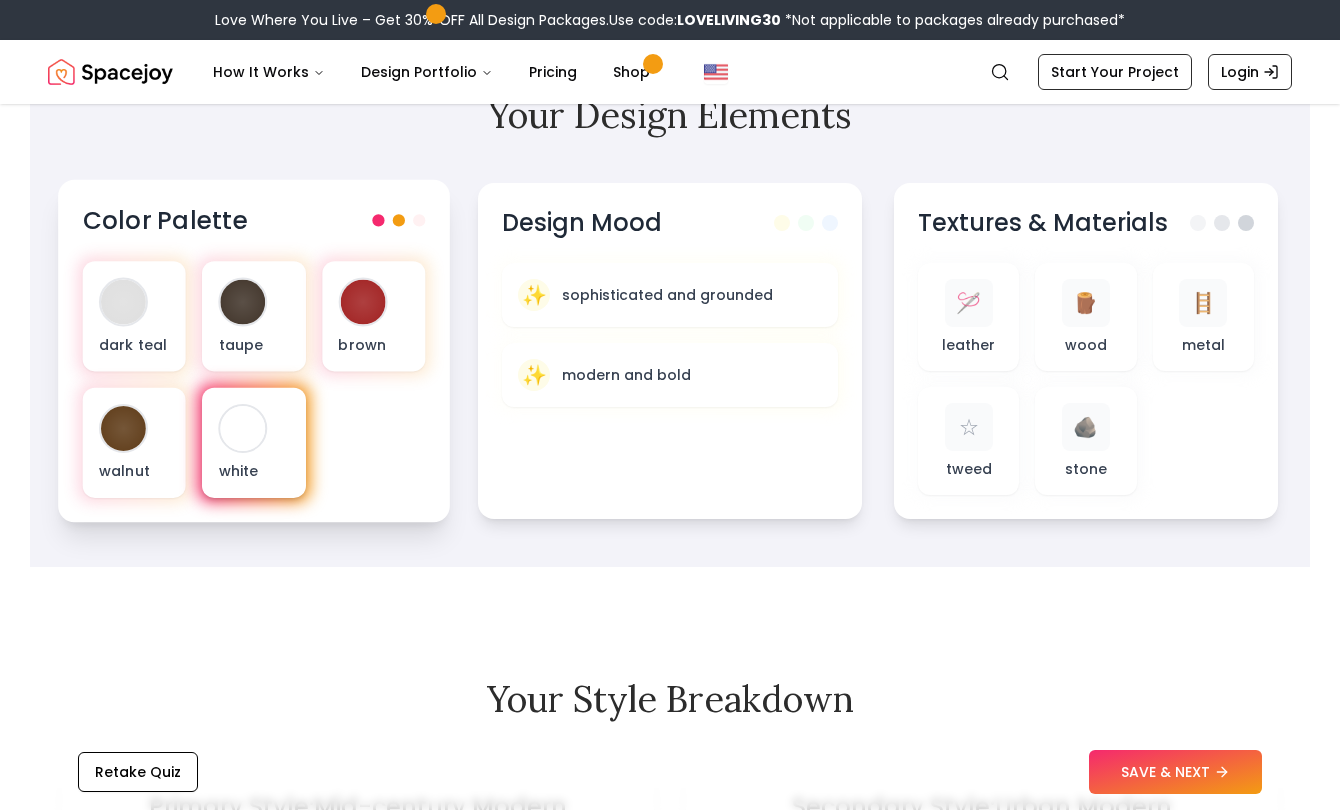 click at bounding box center (243, 428) 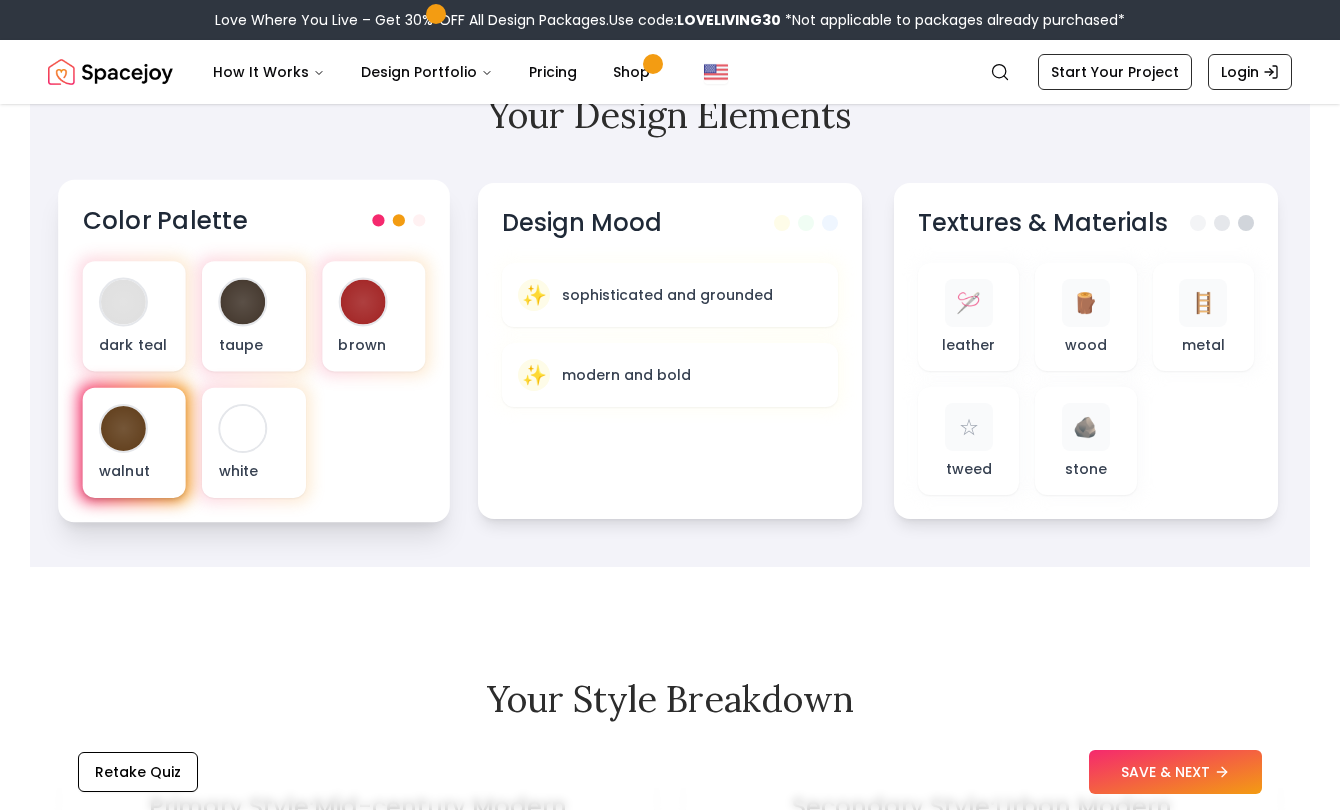 click at bounding box center (123, 428) 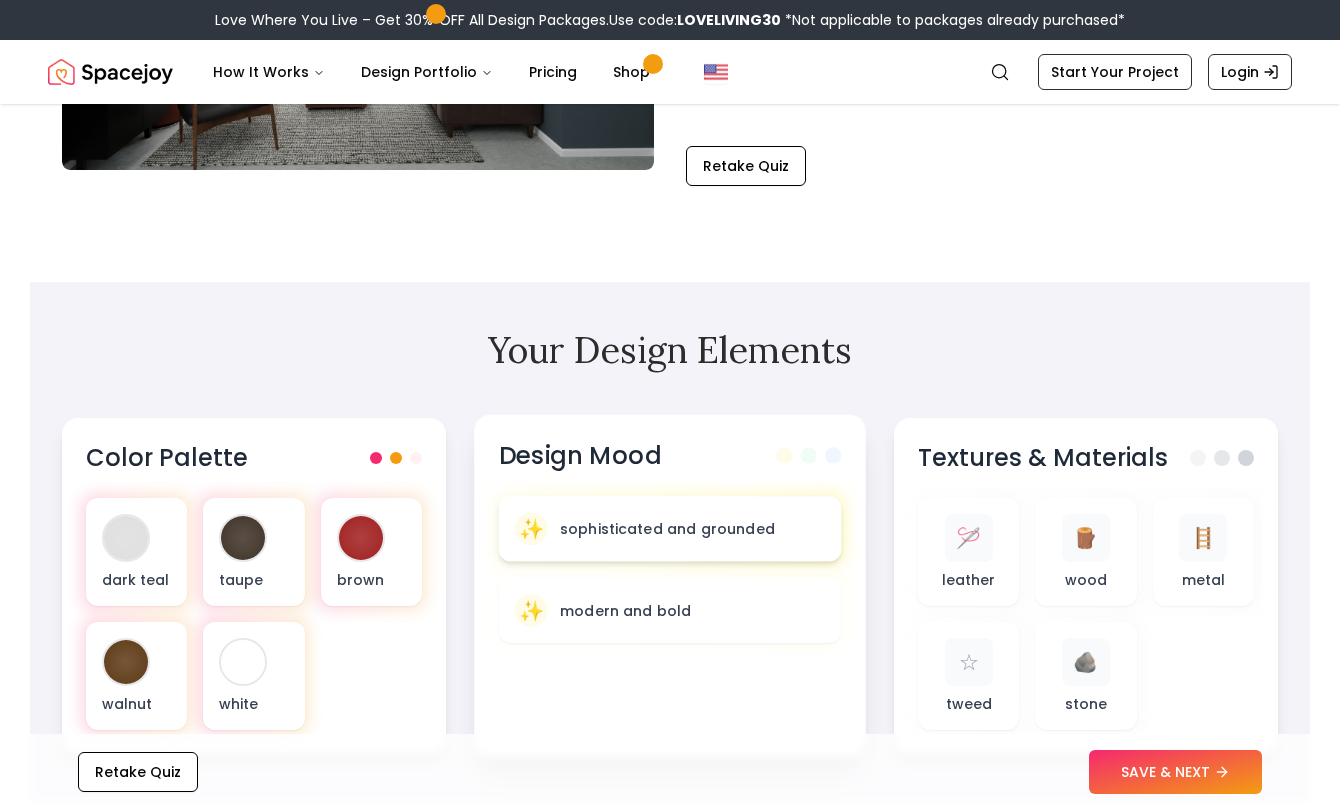 scroll, scrollTop: 463, scrollLeft: 0, axis: vertical 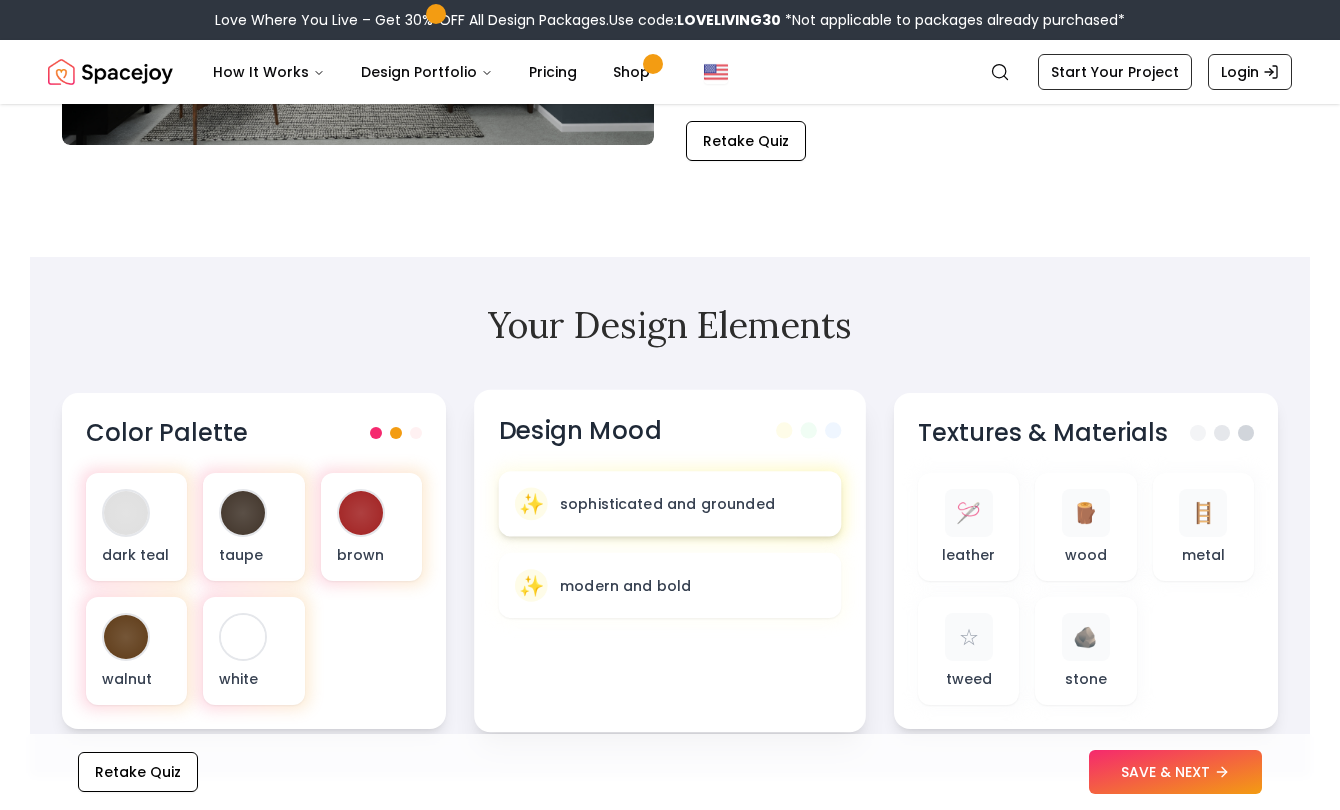 click on "sophisticated and grounded" at bounding box center [667, 504] 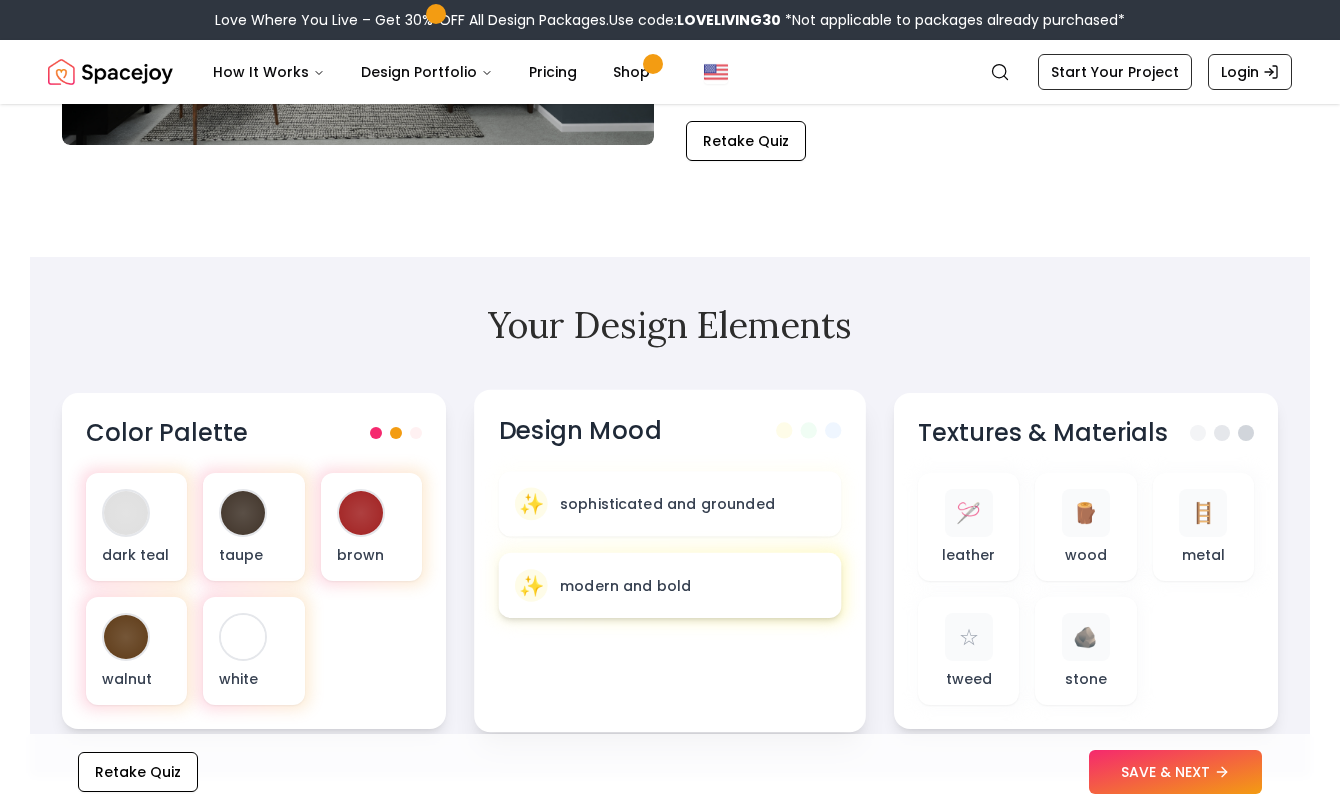 click on "modern and bold" at bounding box center (626, 585) 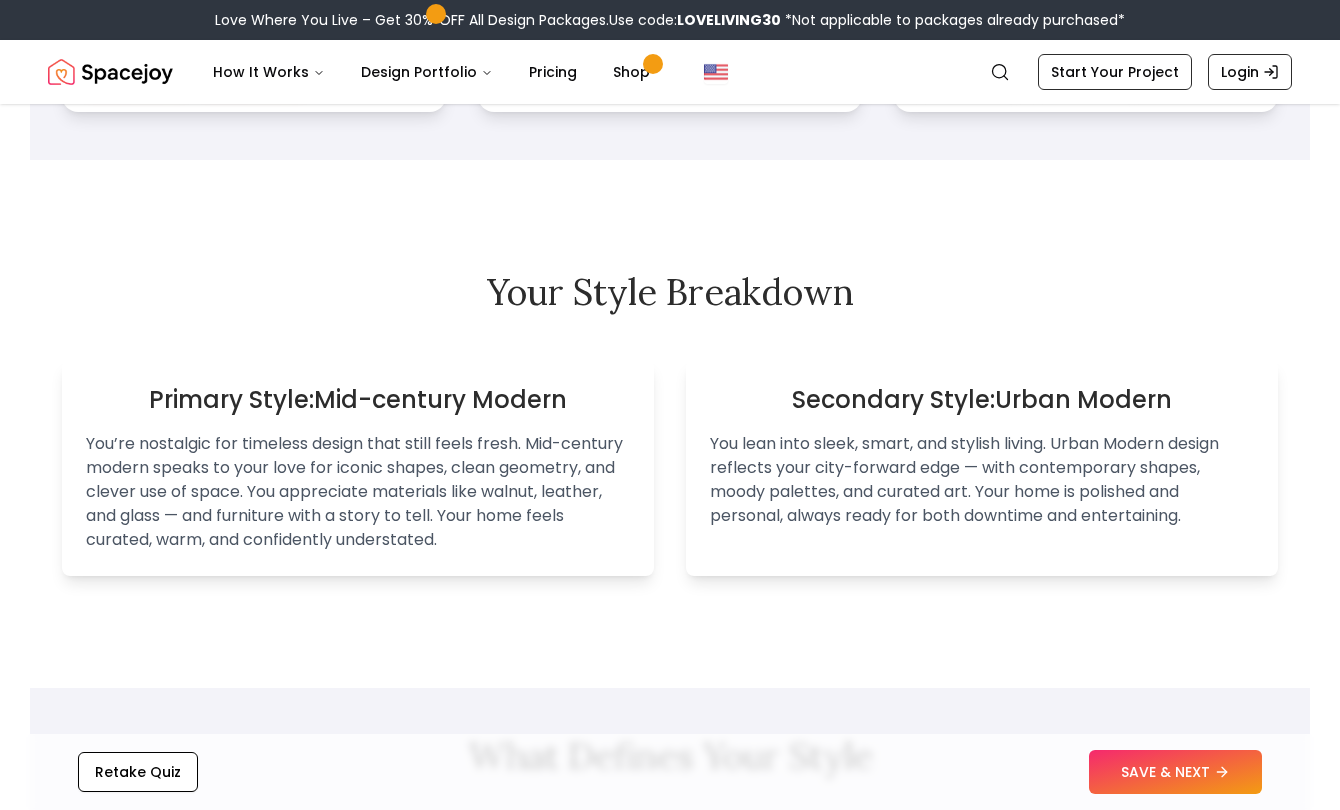 scroll, scrollTop: 1097, scrollLeft: 0, axis: vertical 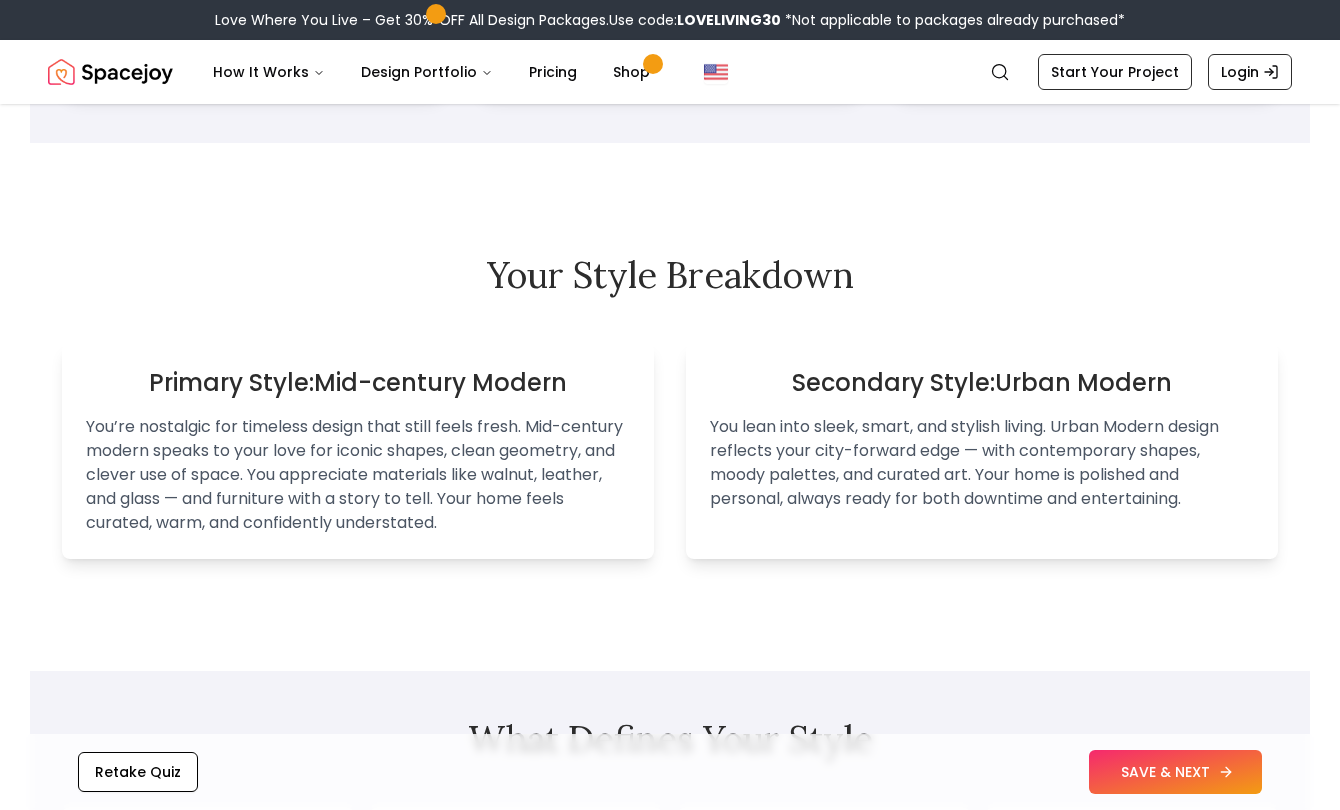 click on "SAVE & NEXT" at bounding box center (1175, 772) 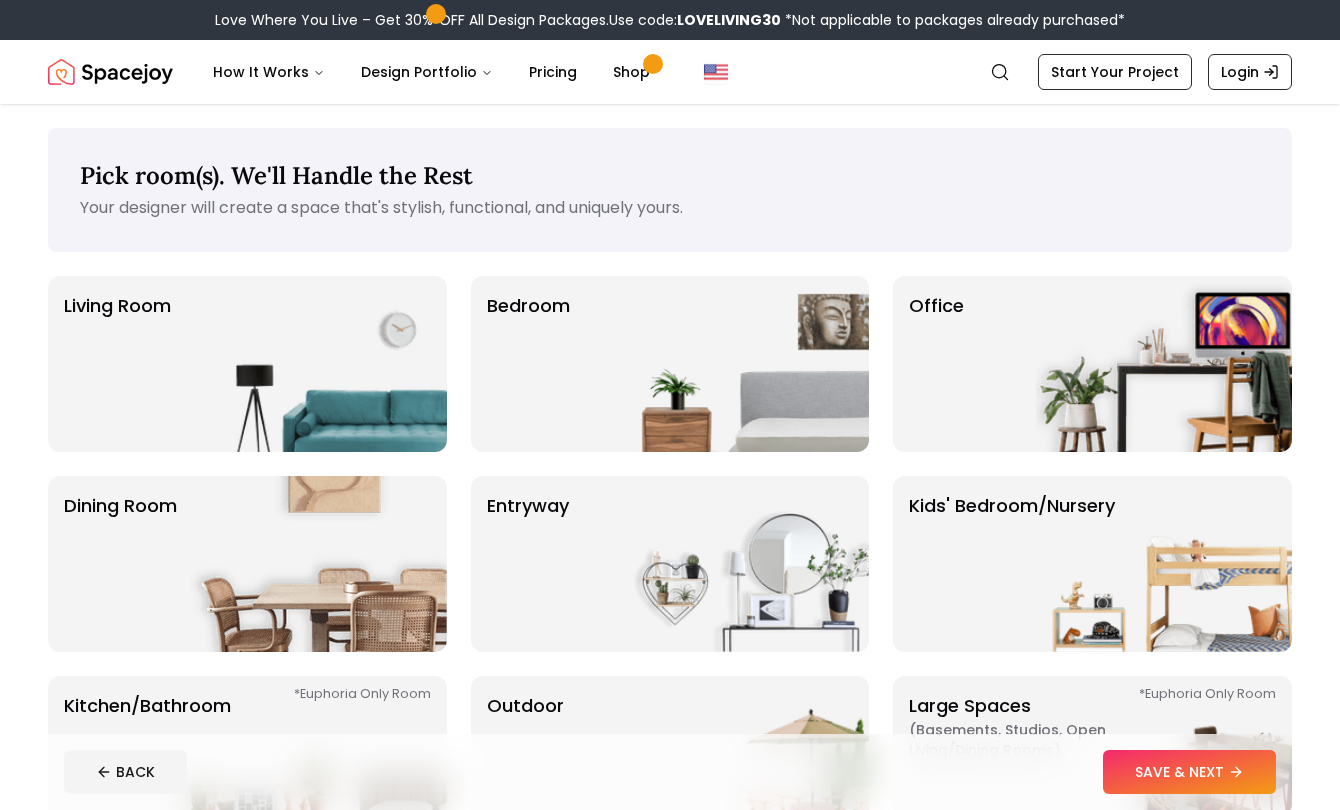 scroll, scrollTop: 0, scrollLeft: 0, axis: both 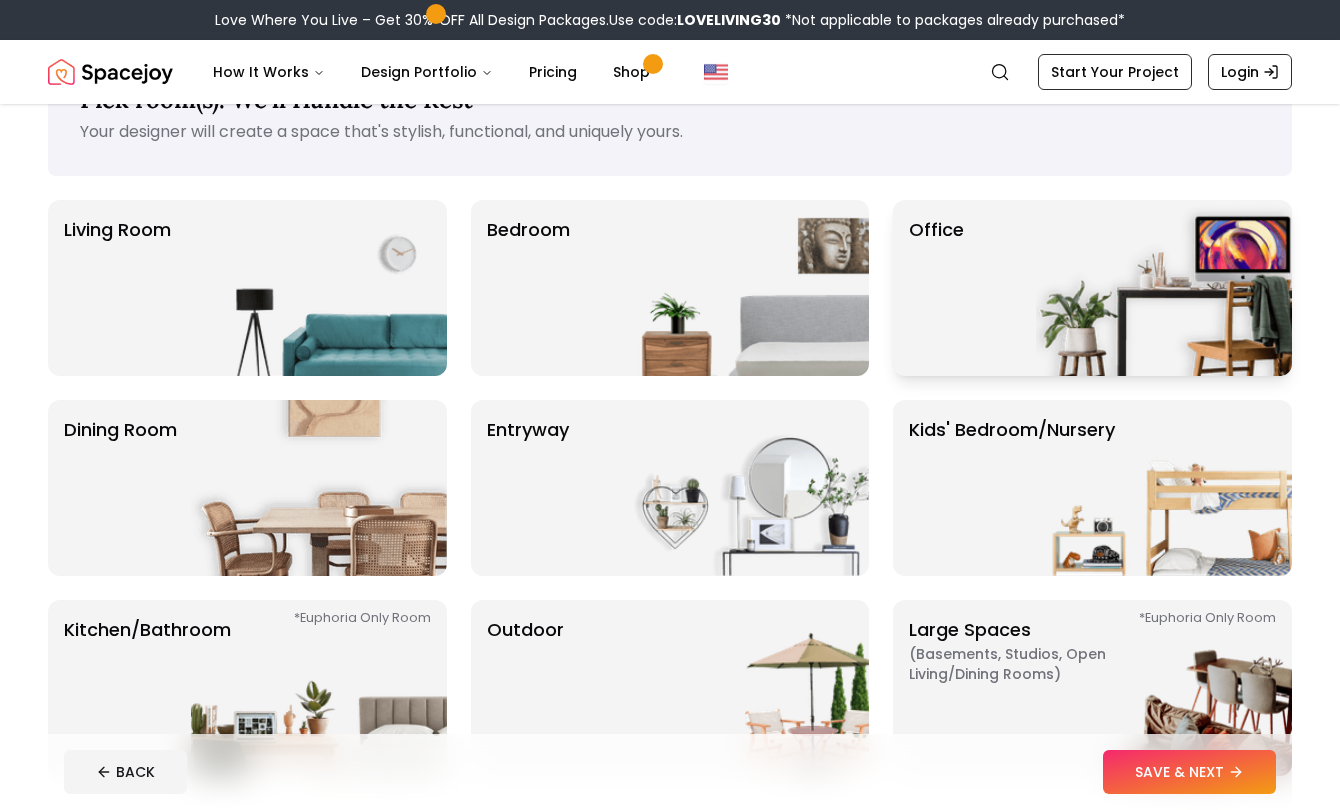 click on "Office" at bounding box center [1092, 288] 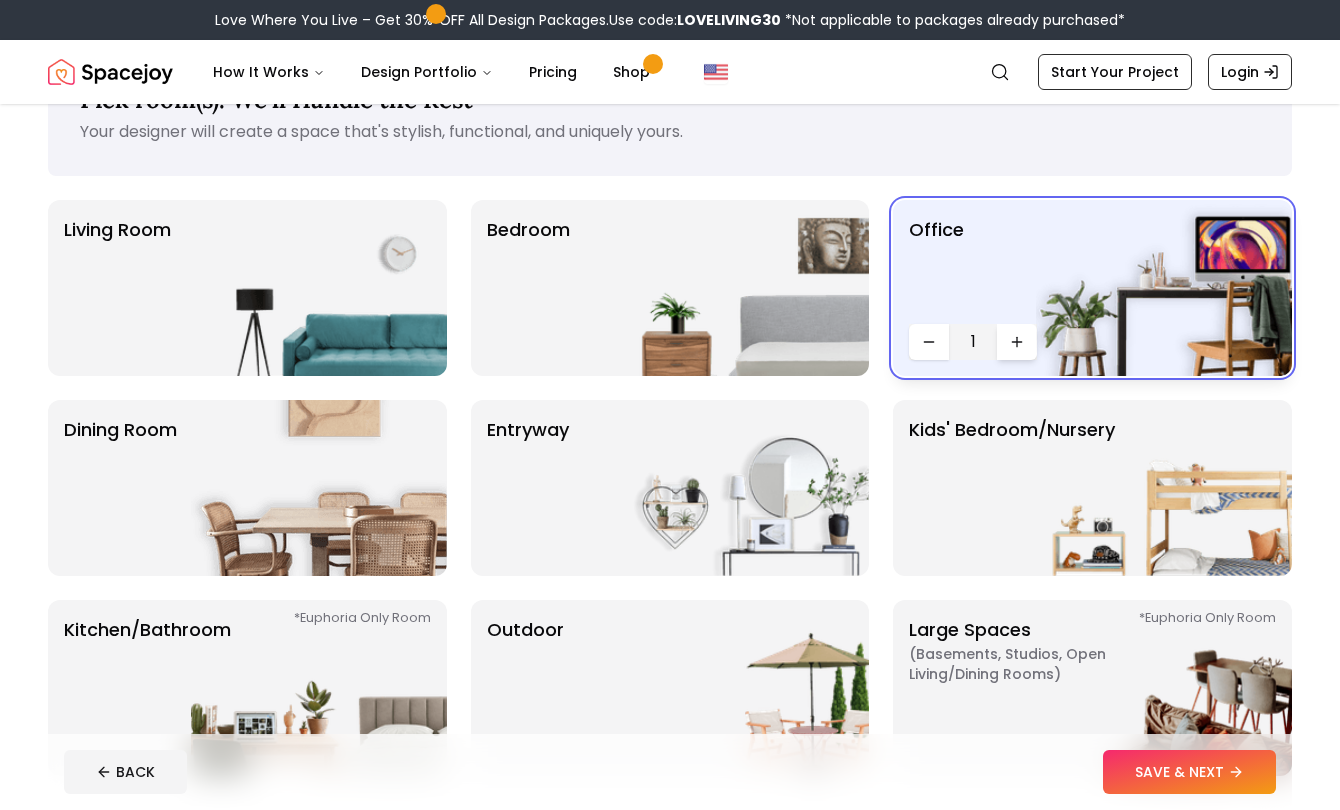 click at bounding box center (1017, 342) 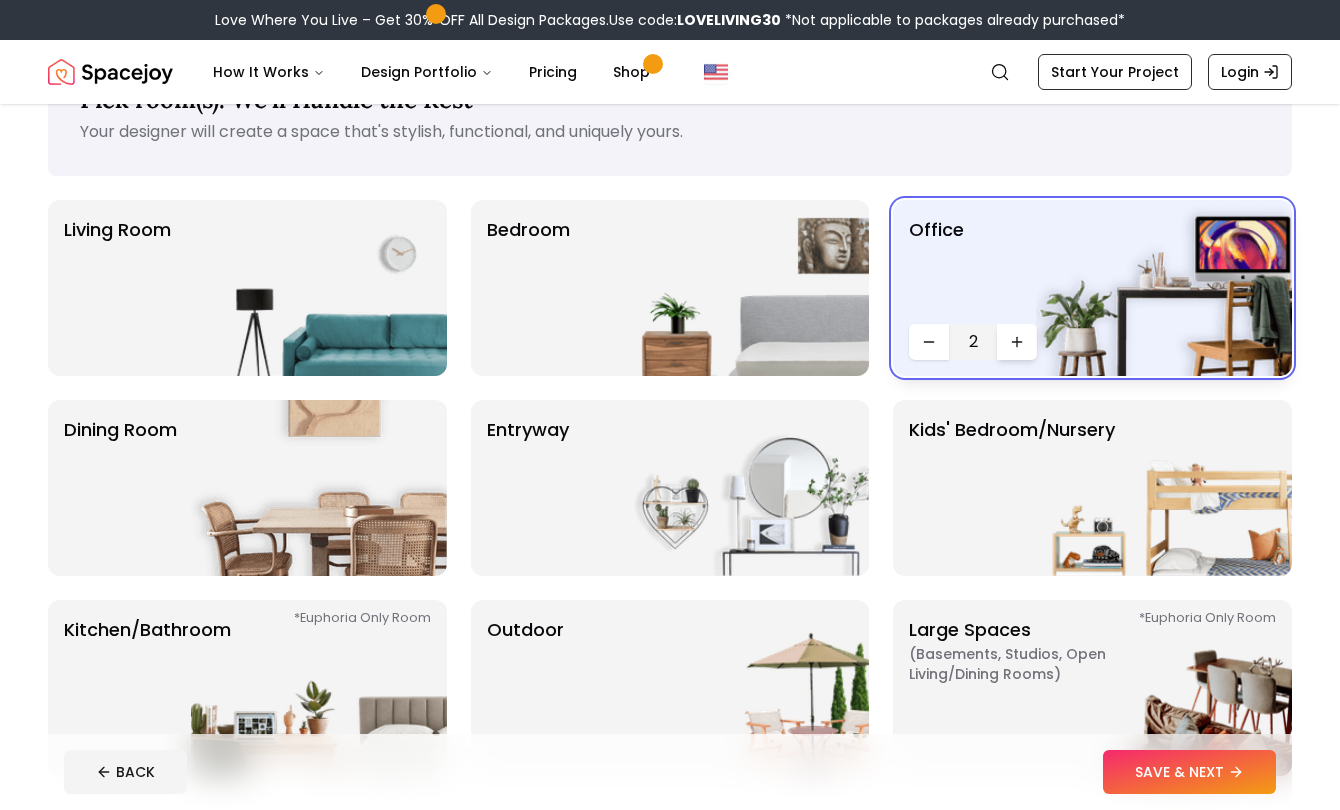 click at bounding box center (1017, 342) 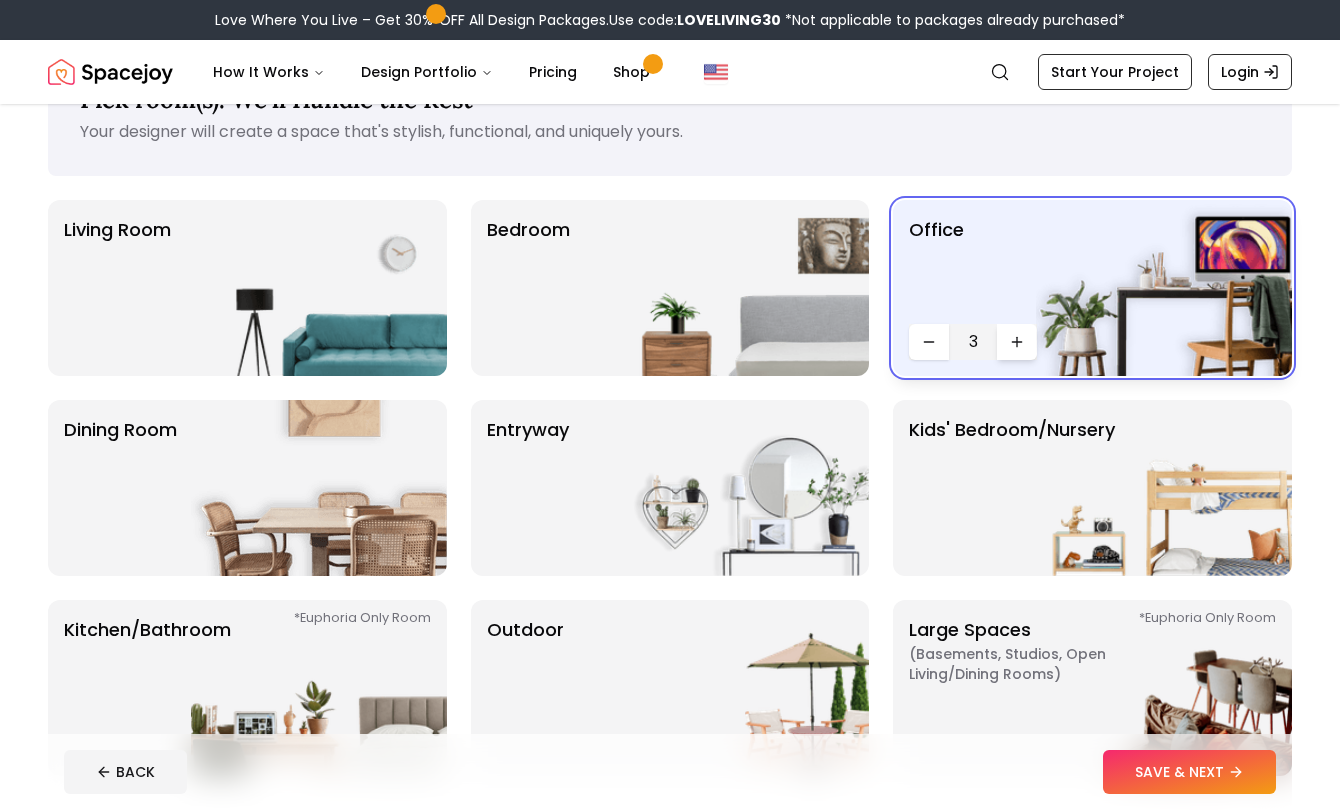 click at bounding box center (1017, 342) 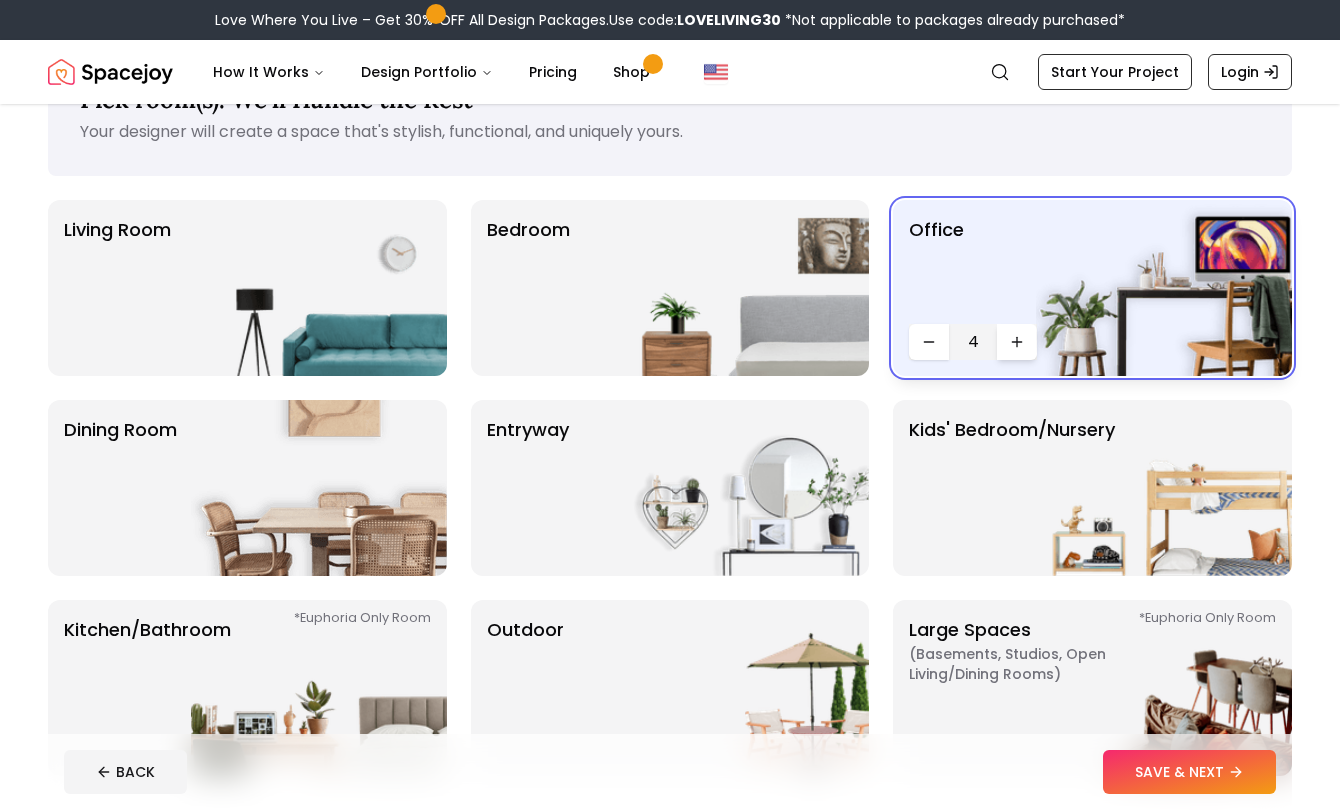 click at bounding box center (1017, 342) 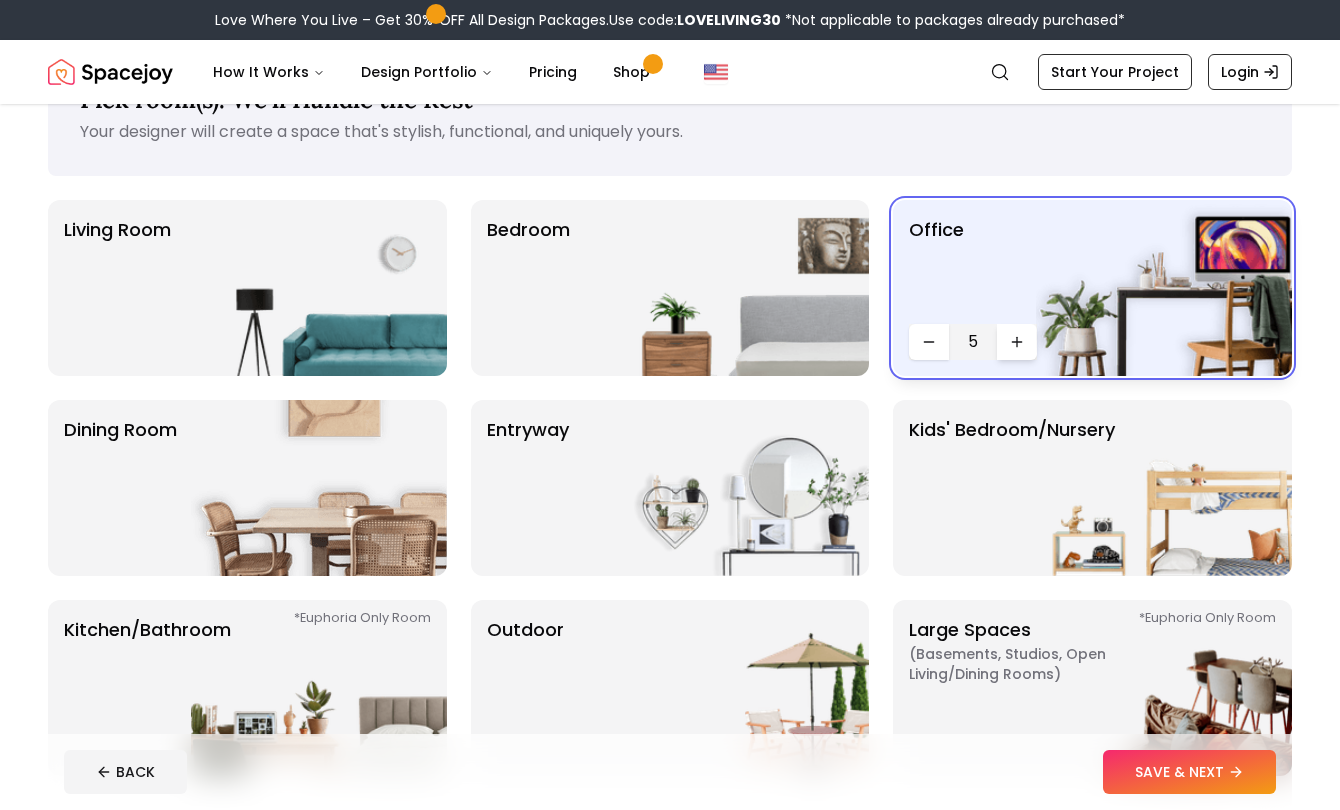 click at bounding box center (1017, 342) 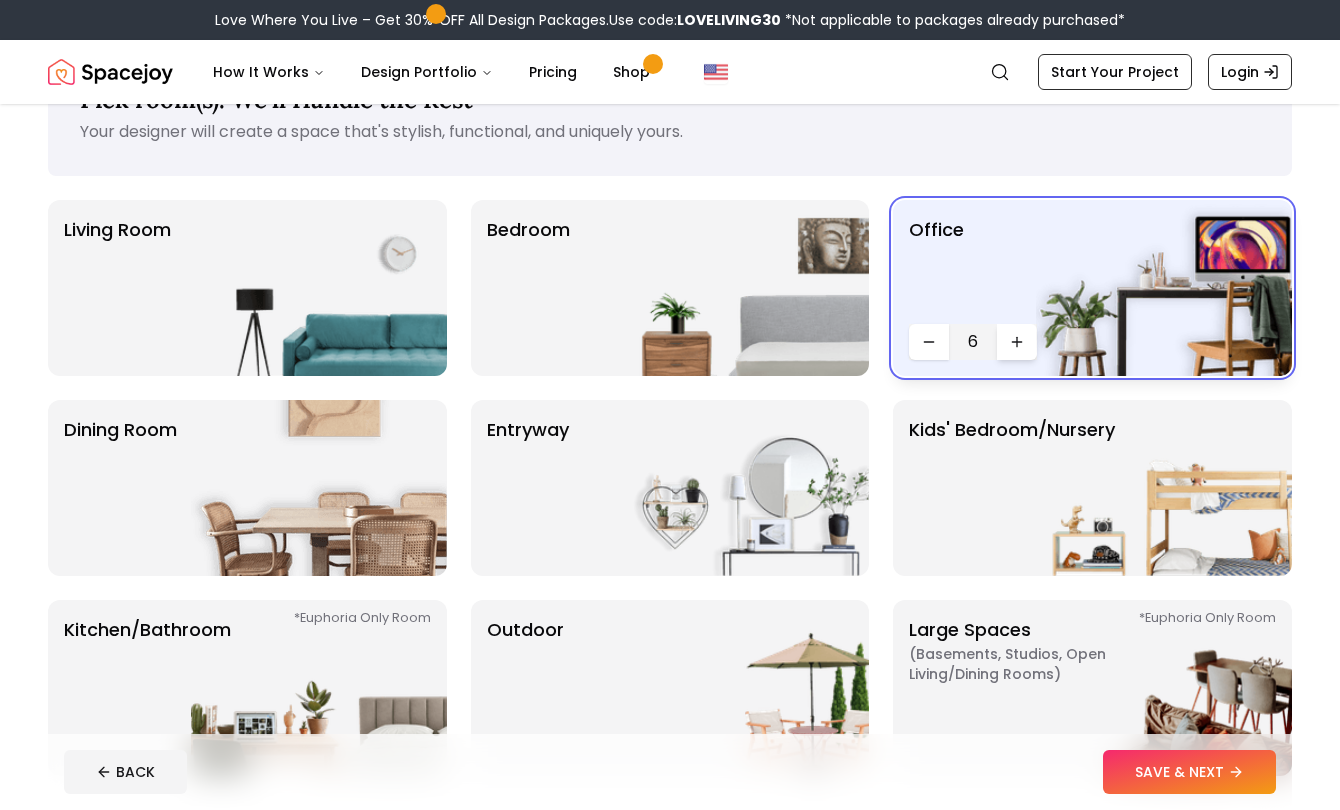 click at bounding box center [1017, 342] 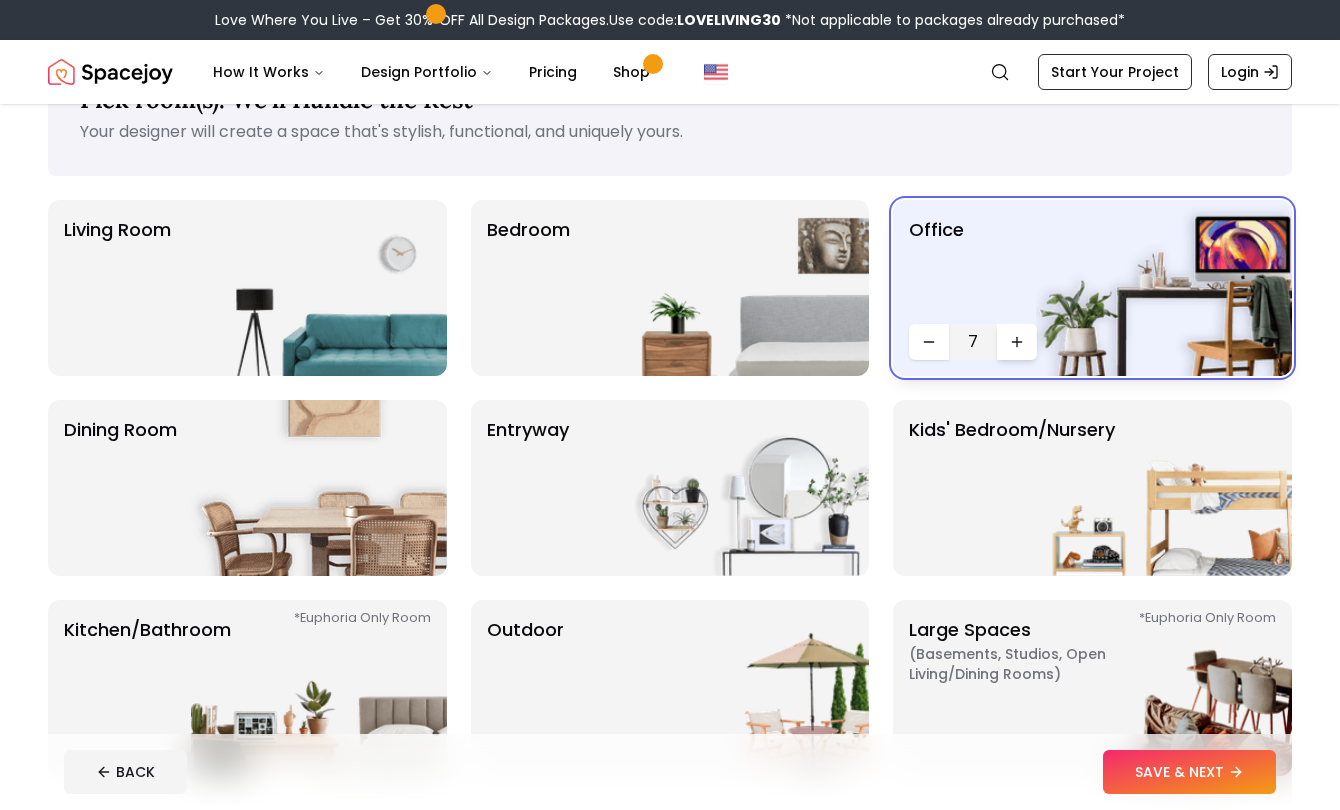 click at bounding box center (1017, 342) 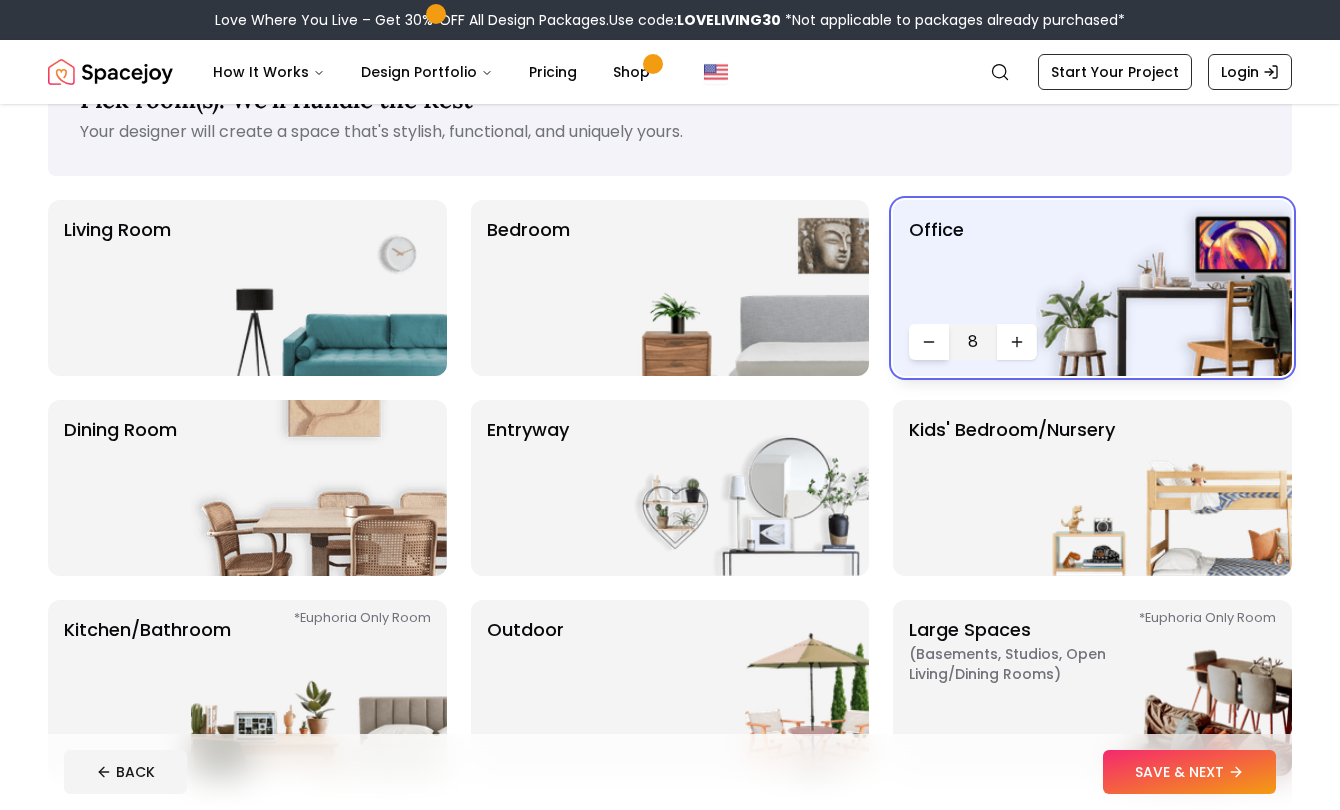 click 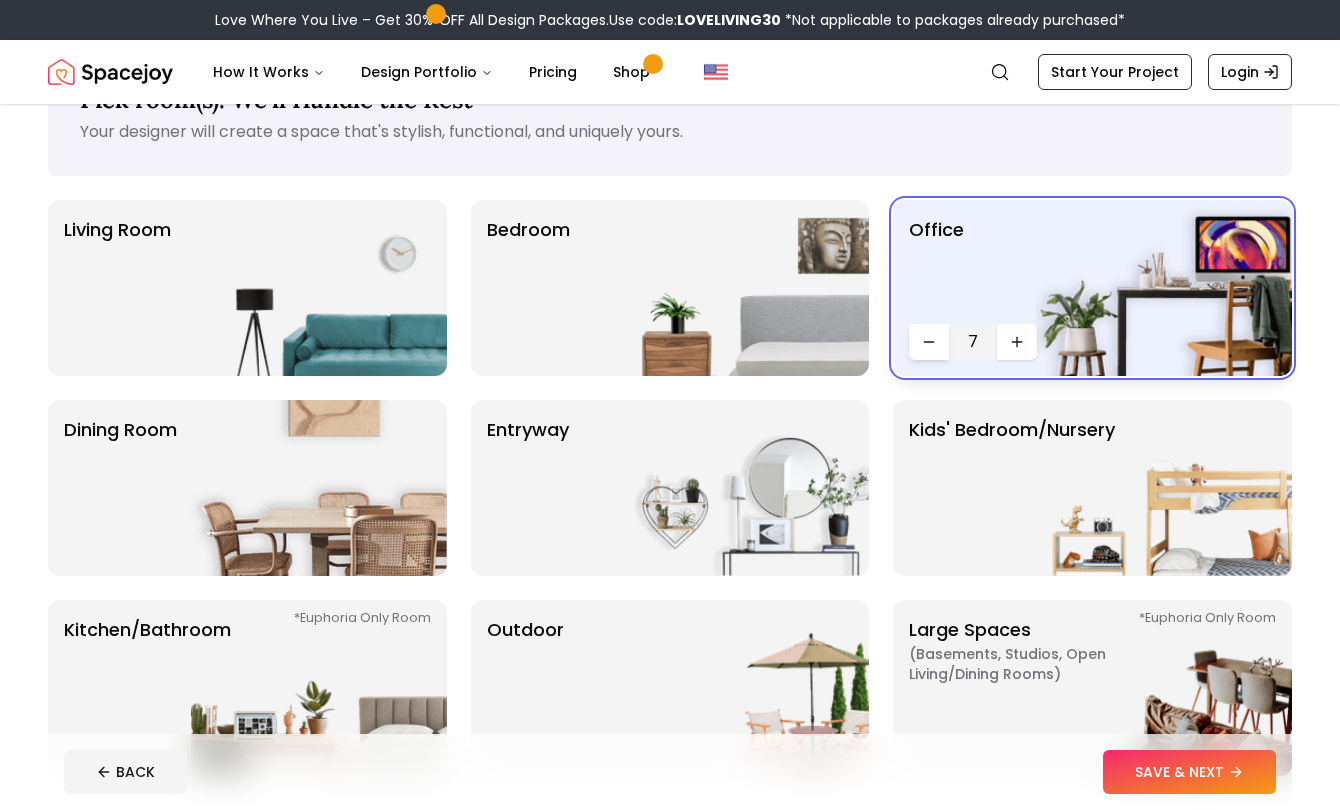 click 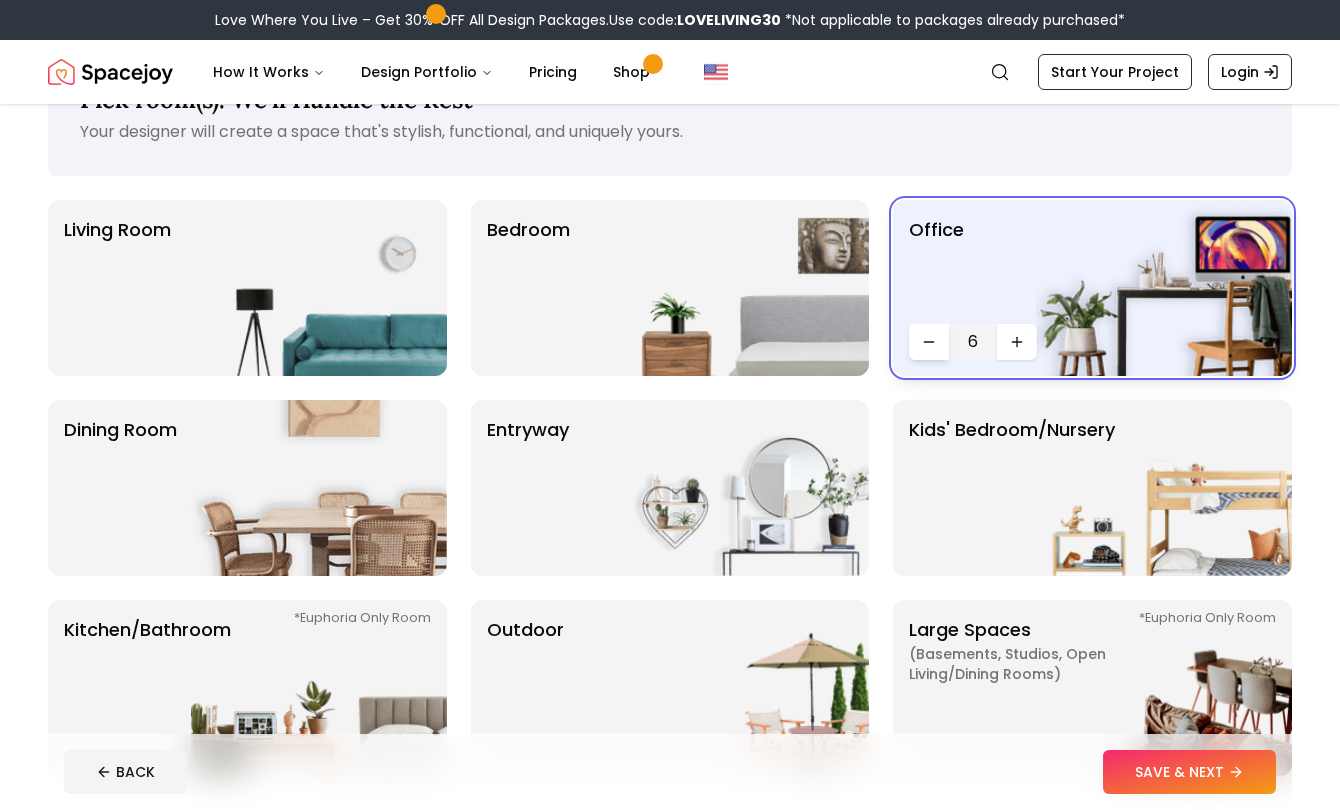 click 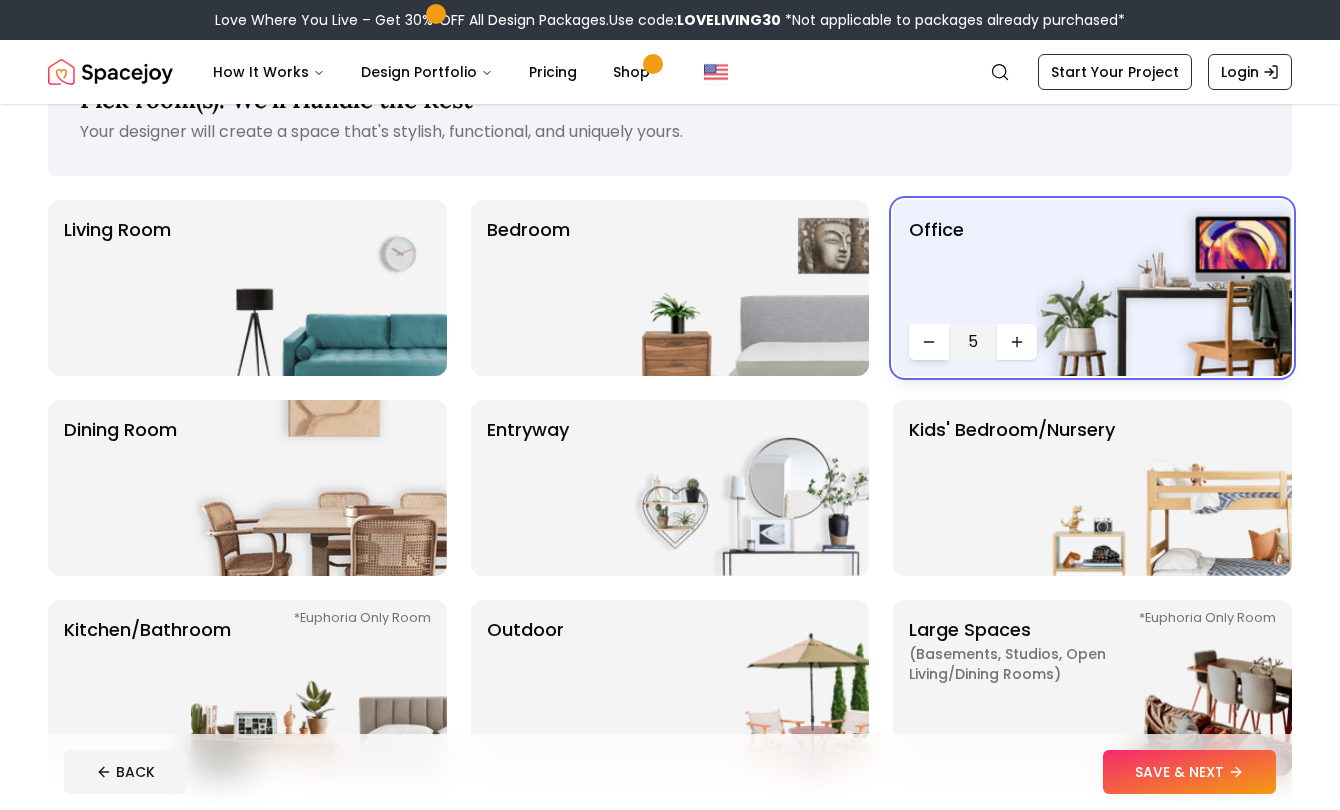 click 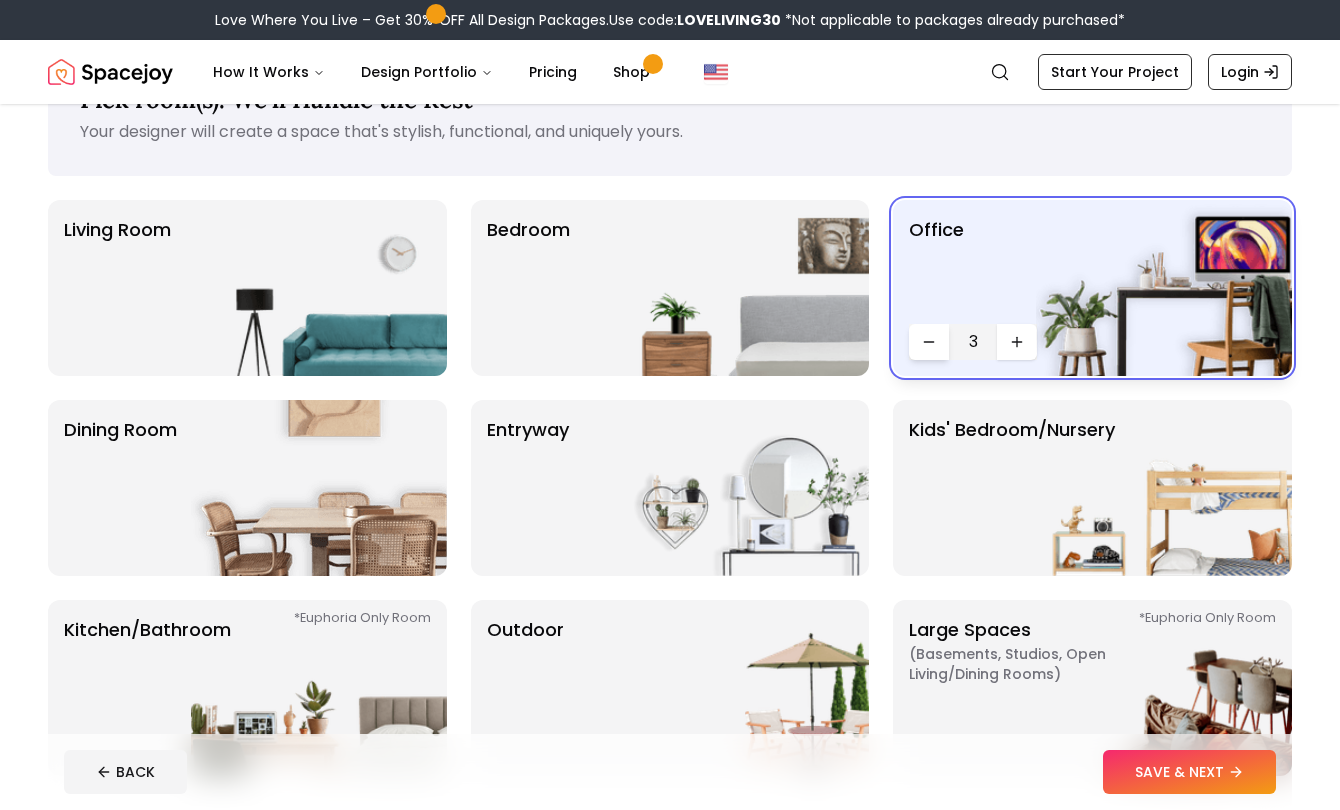 click 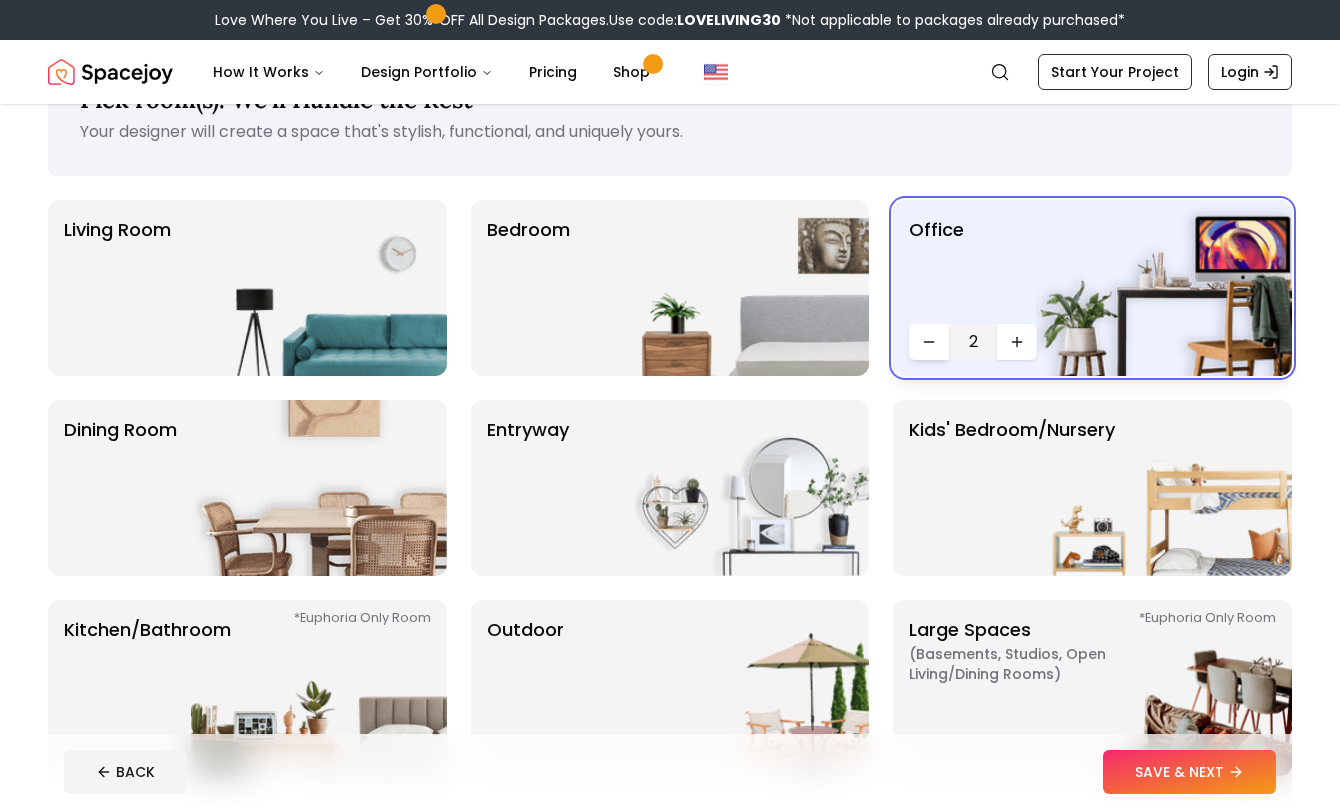 click 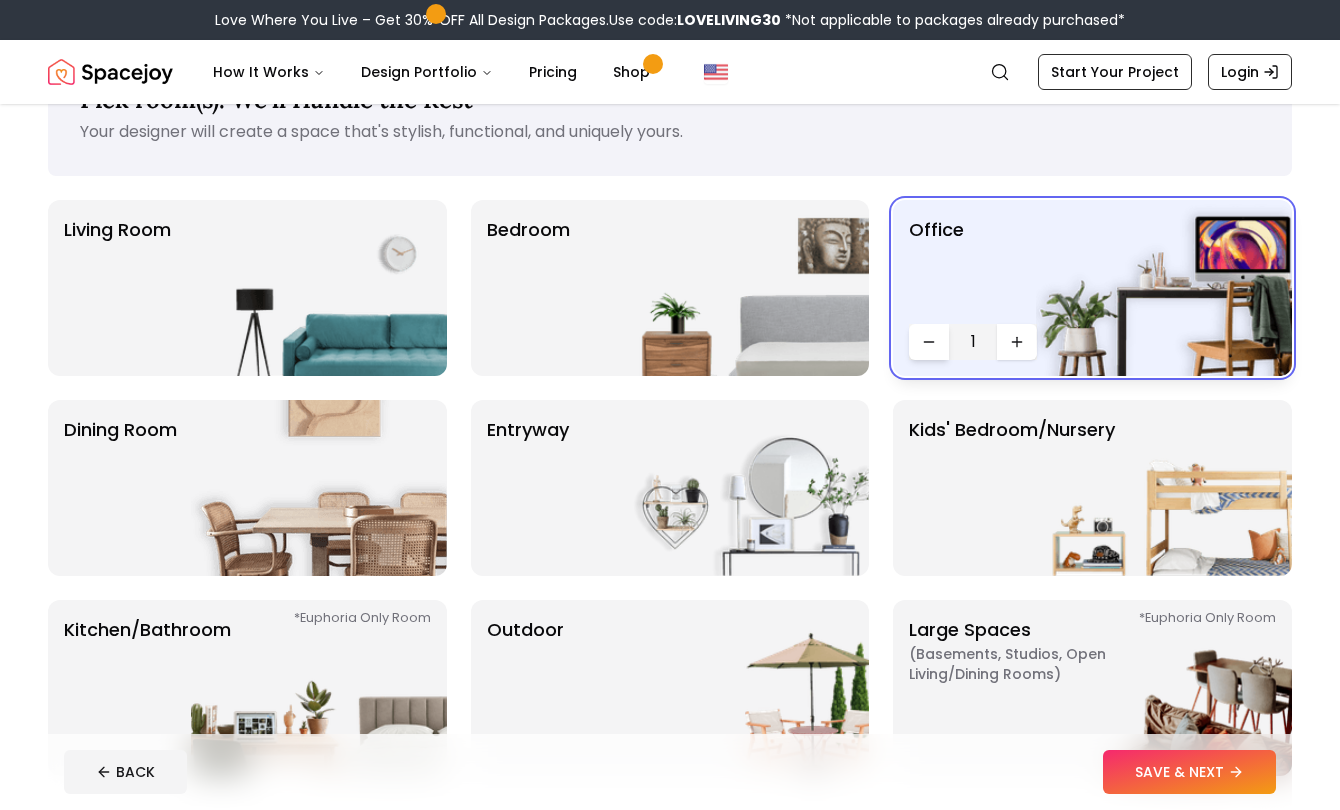 click 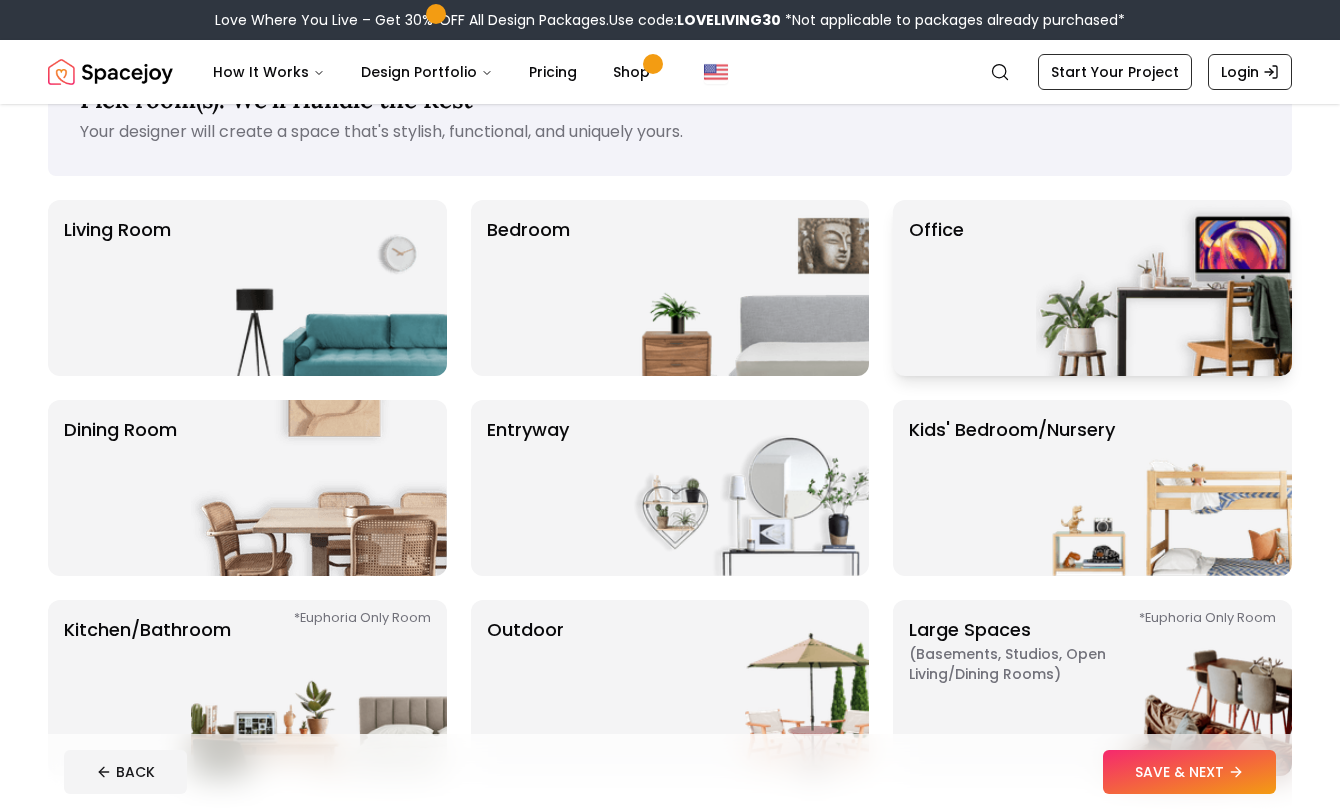 click 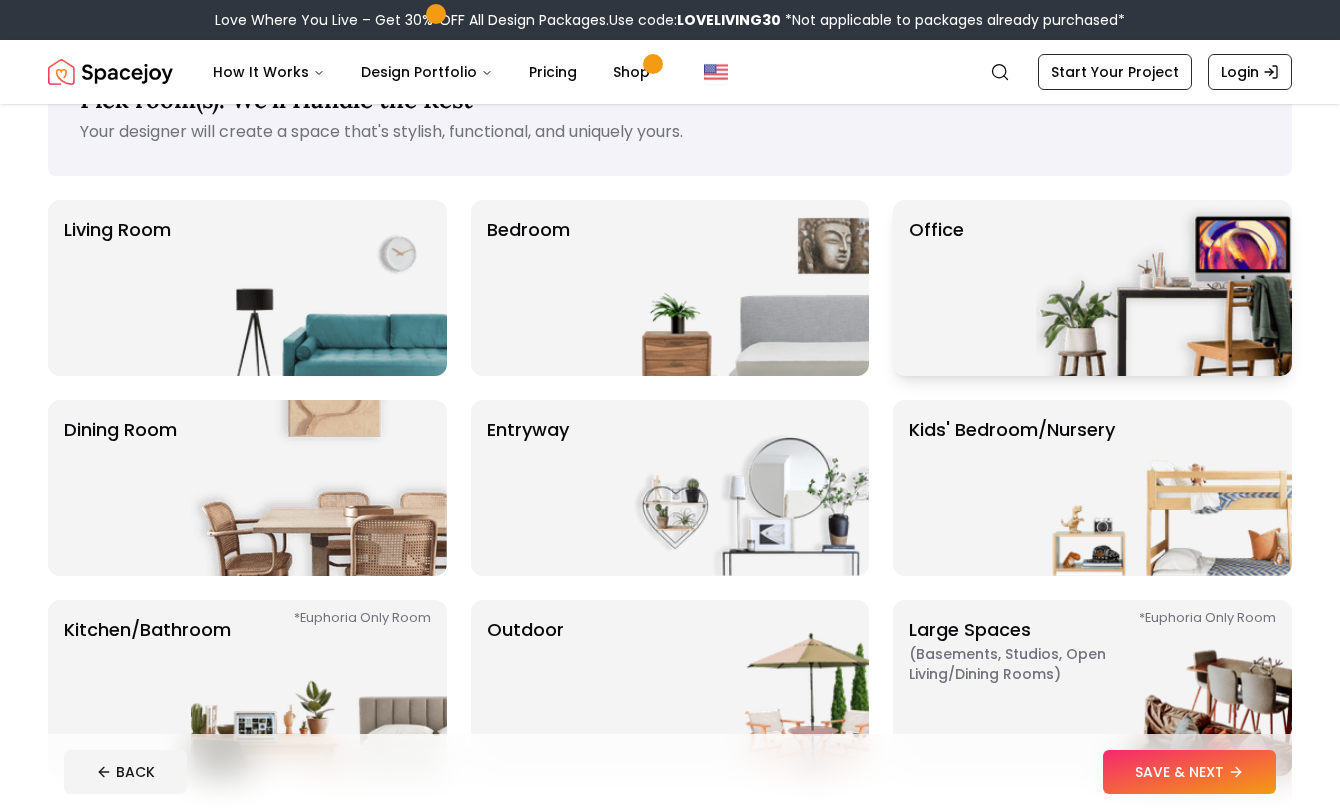 click on "Office" at bounding box center [1092, 288] 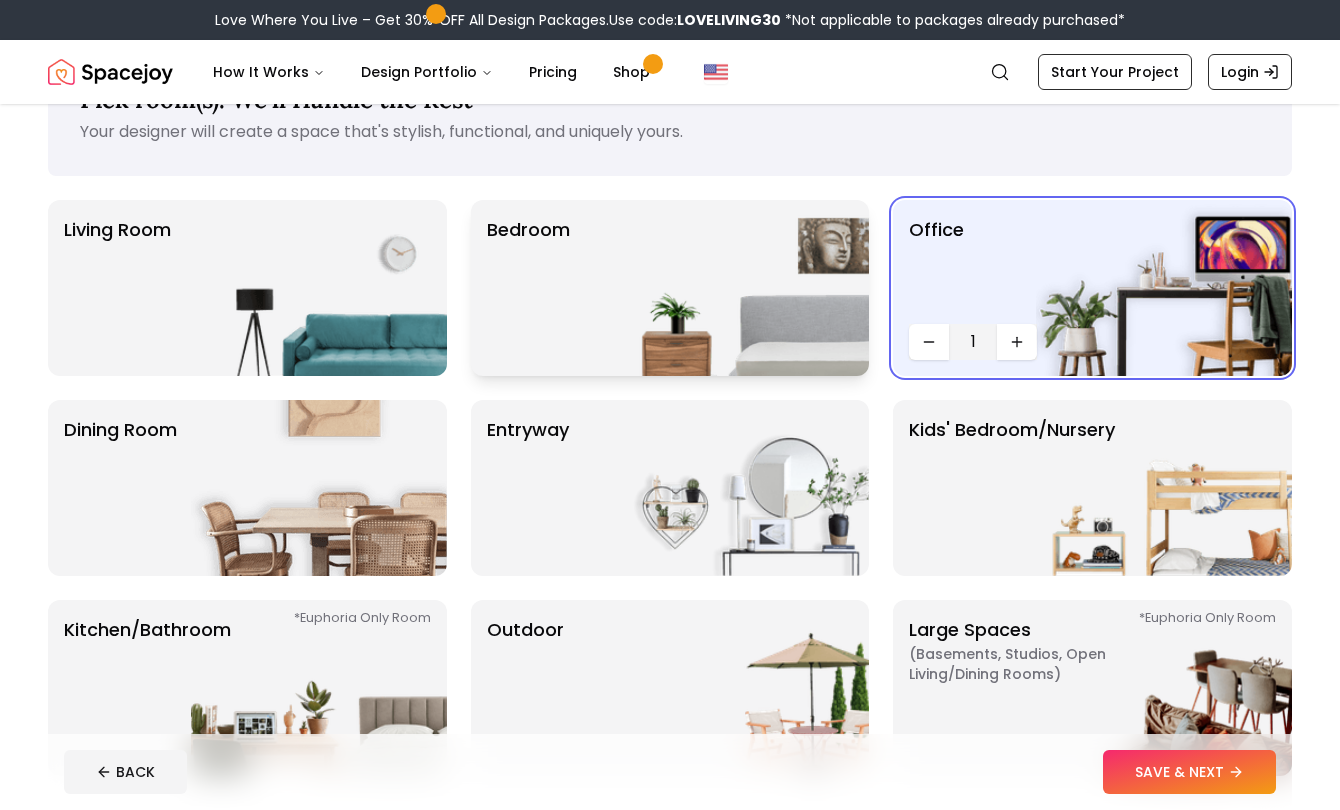 click at bounding box center (741, 288) 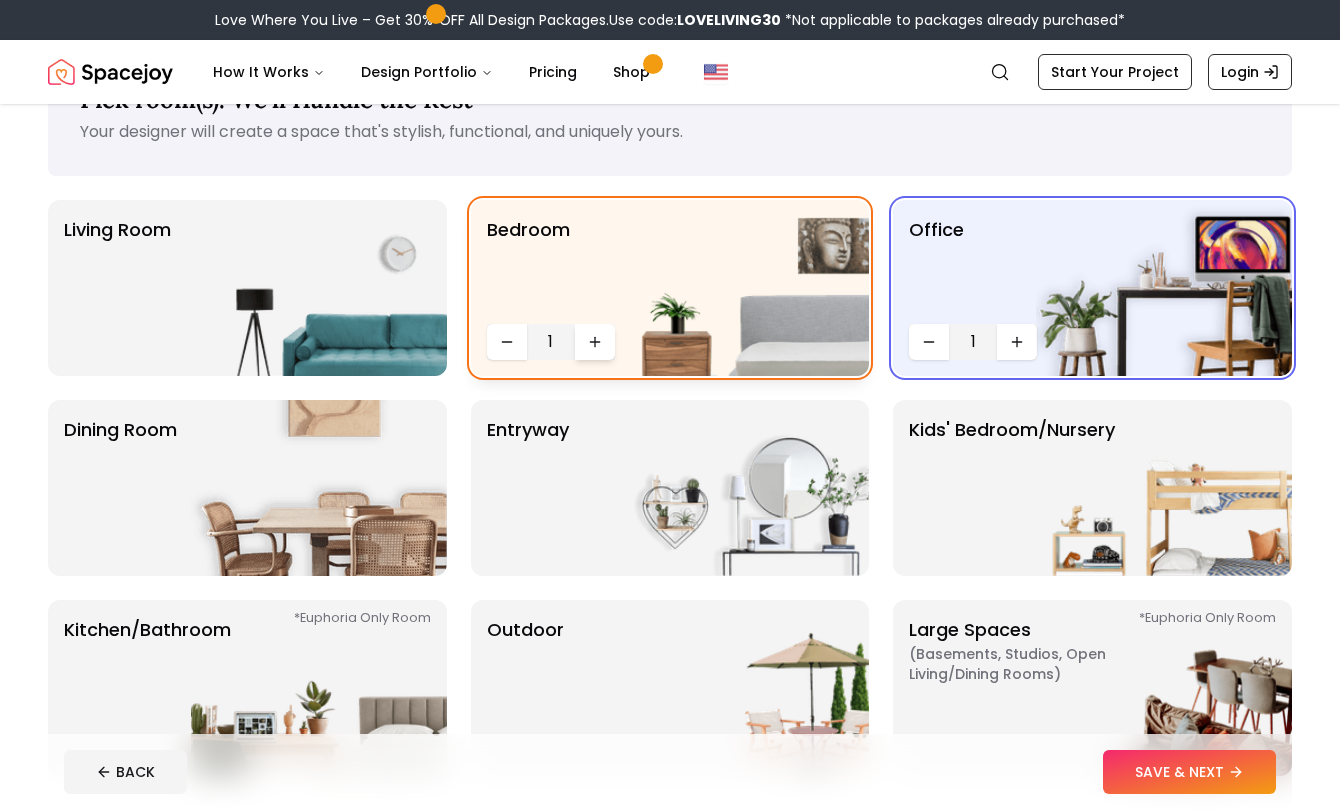 click 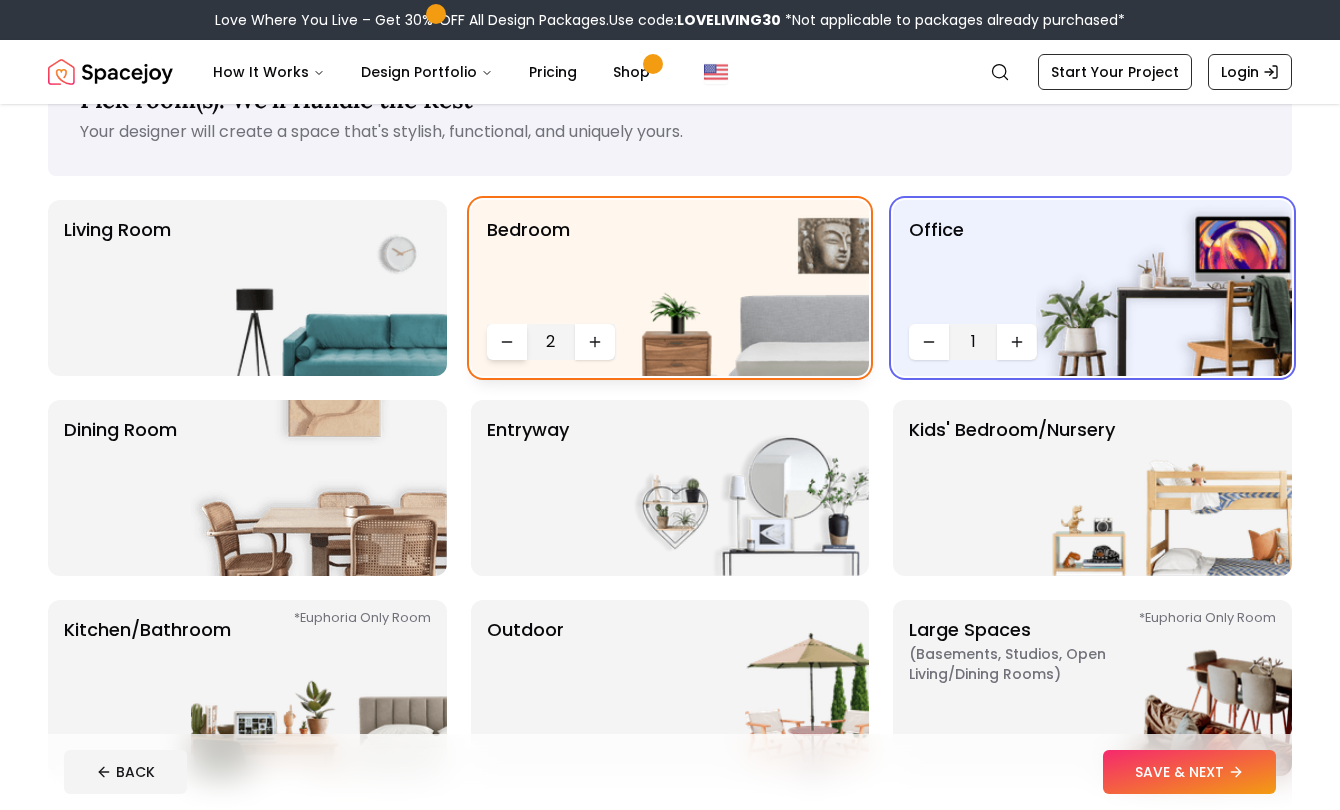 click 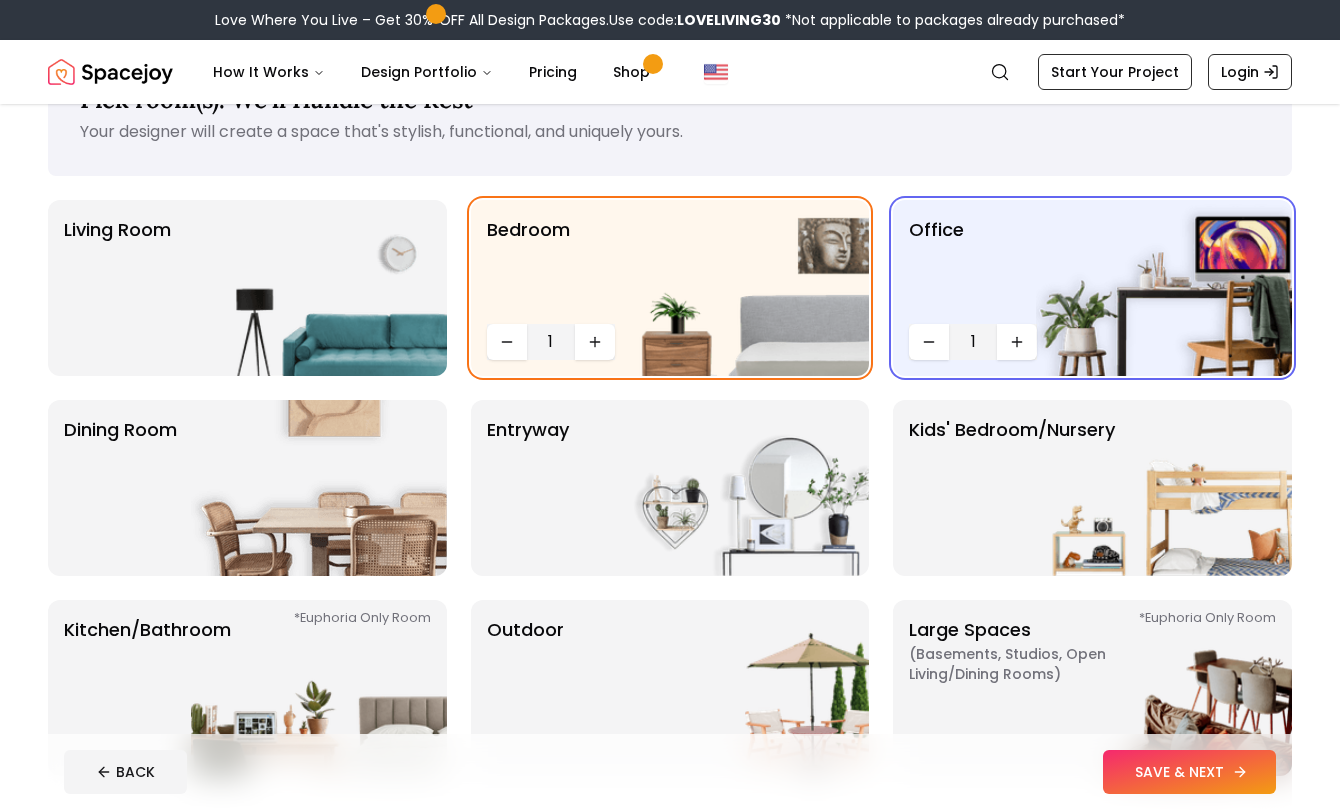 click on "SAVE & NEXT" at bounding box center [1189, 772] 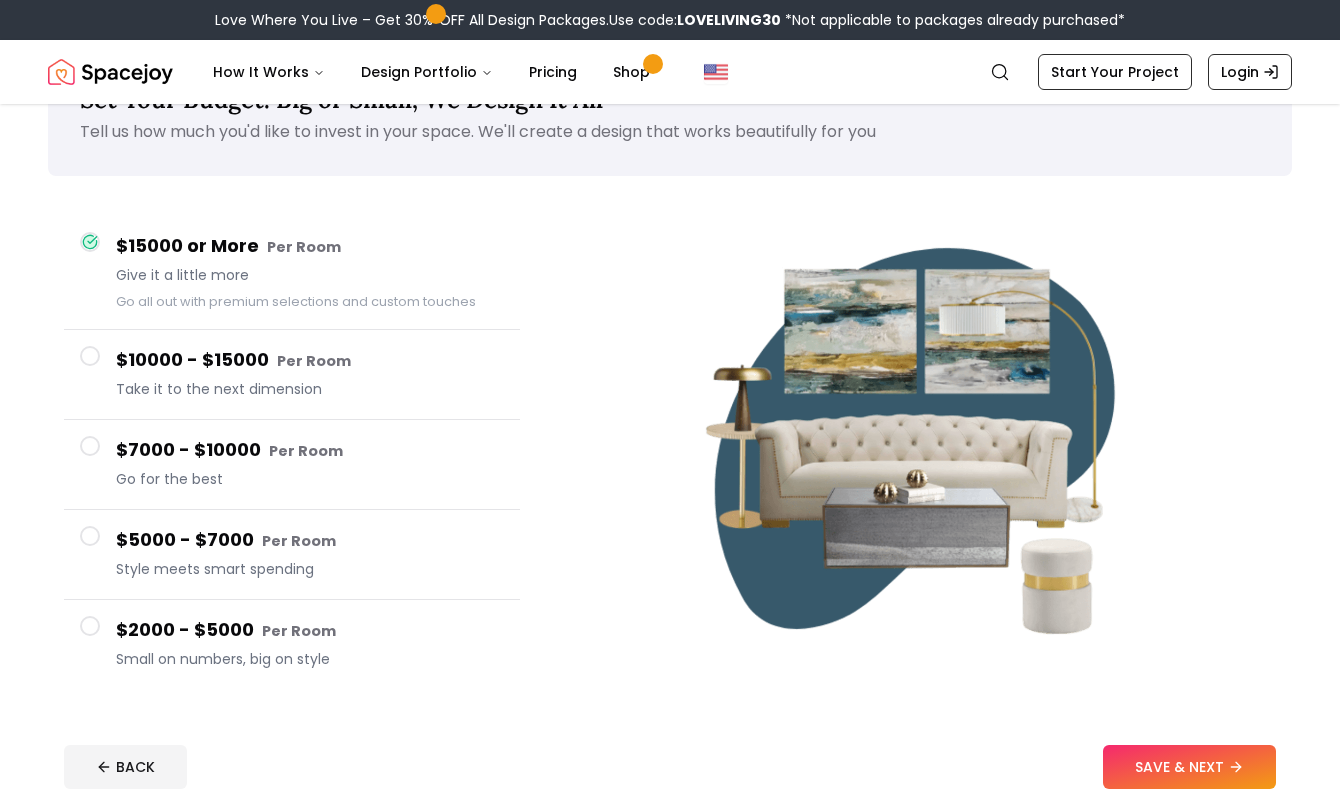 click at bounding box center [90, 626] 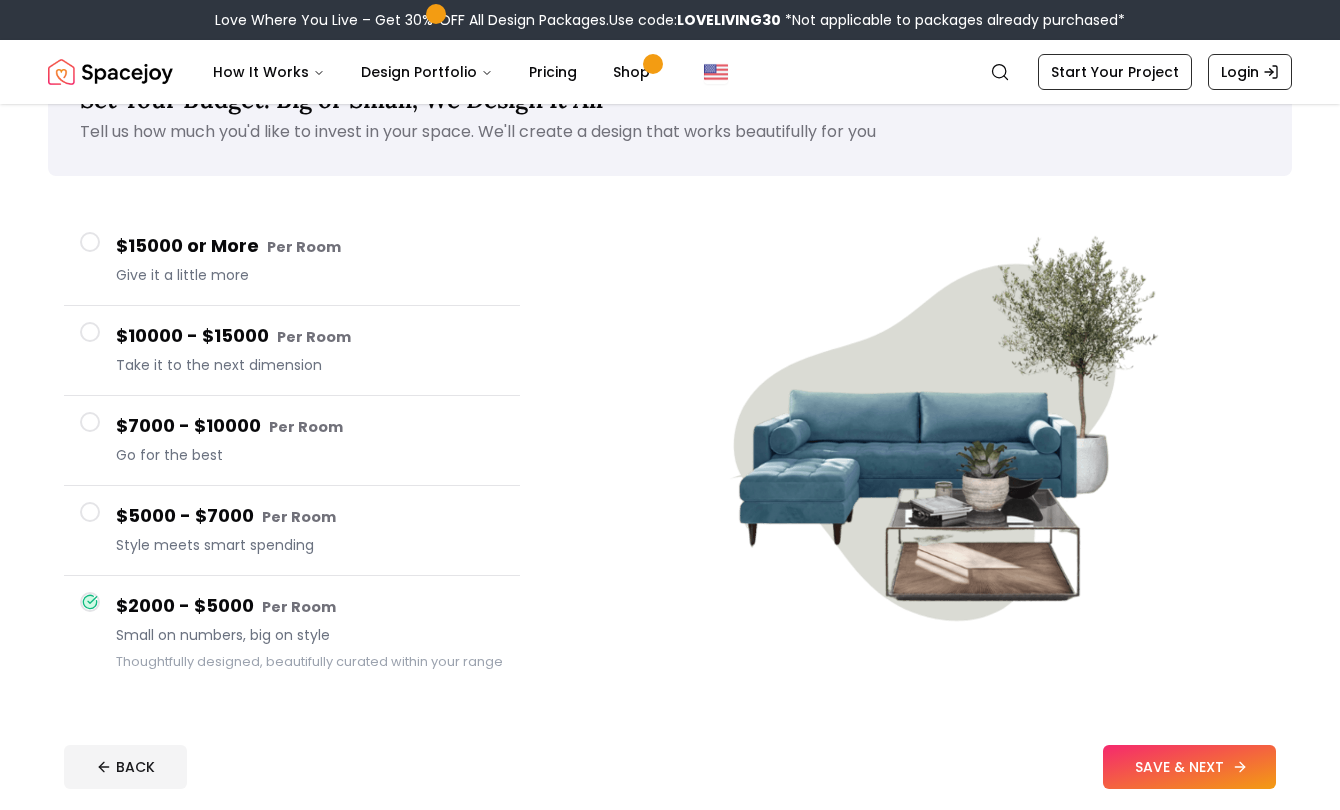 click on "SAVE & NEXT" at bounding box center [1189, 767] 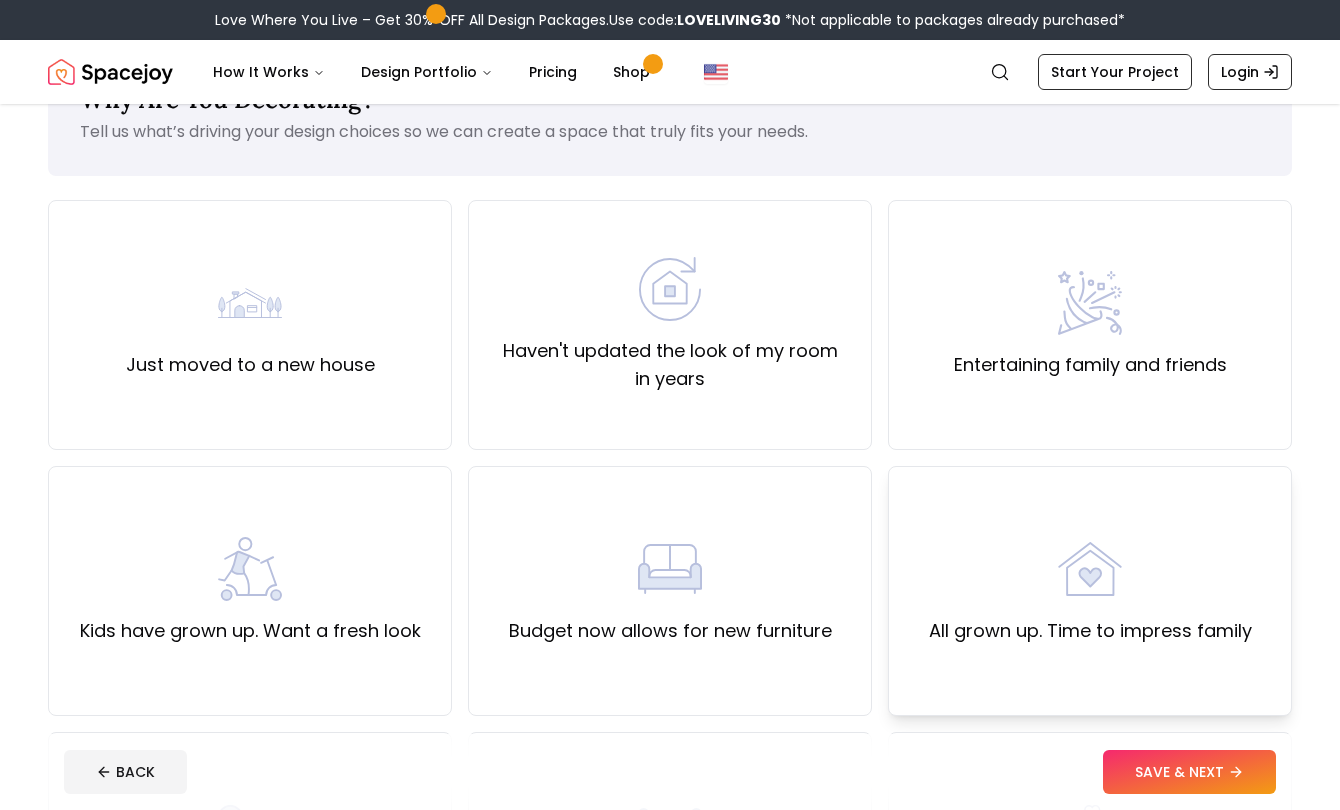 click at bounding box center [1090, 569] 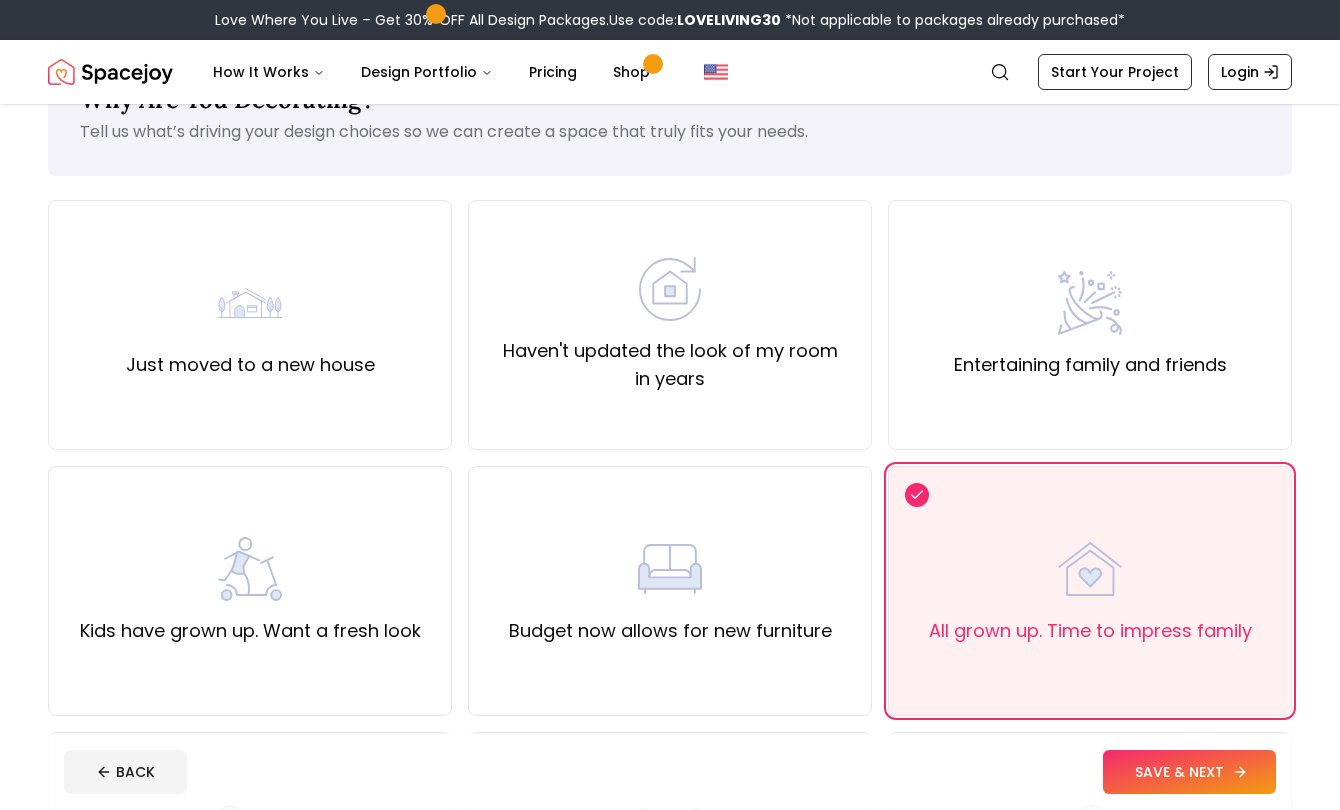 click on "SAVE & NEXT" at bounding box center (1189, 772) 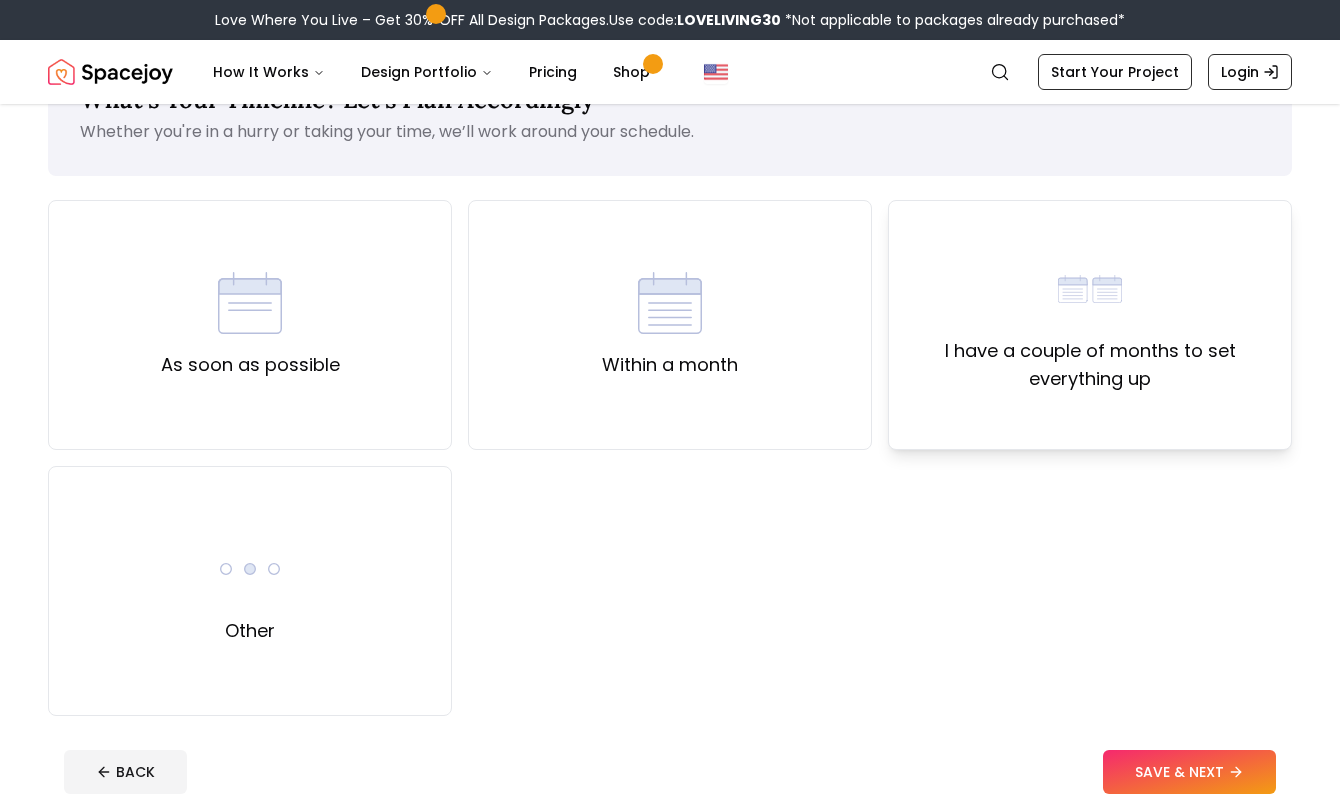 click on "I have a couple of months to set everything up" at bounding box center [1090, 365] 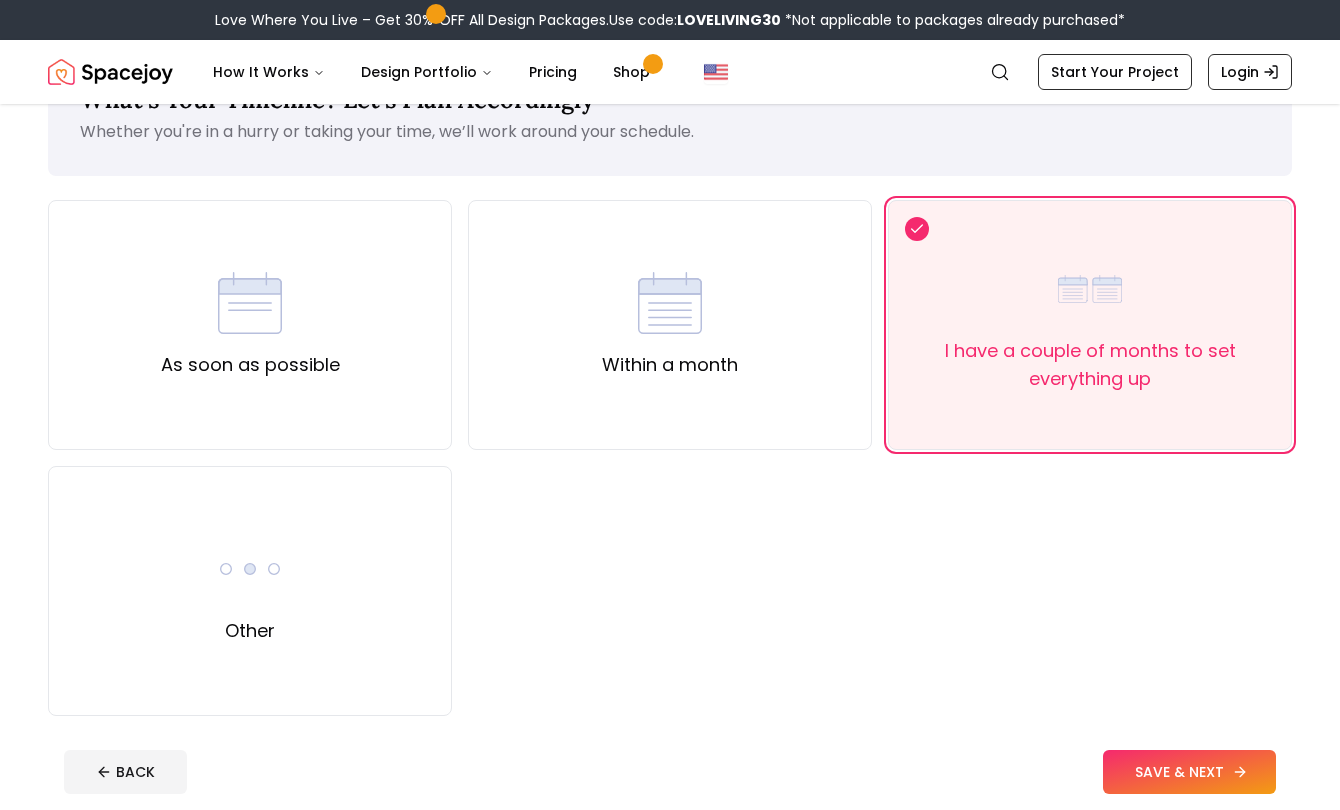 click on "SAVE & NEXT" at bounding box center (1189, 772) 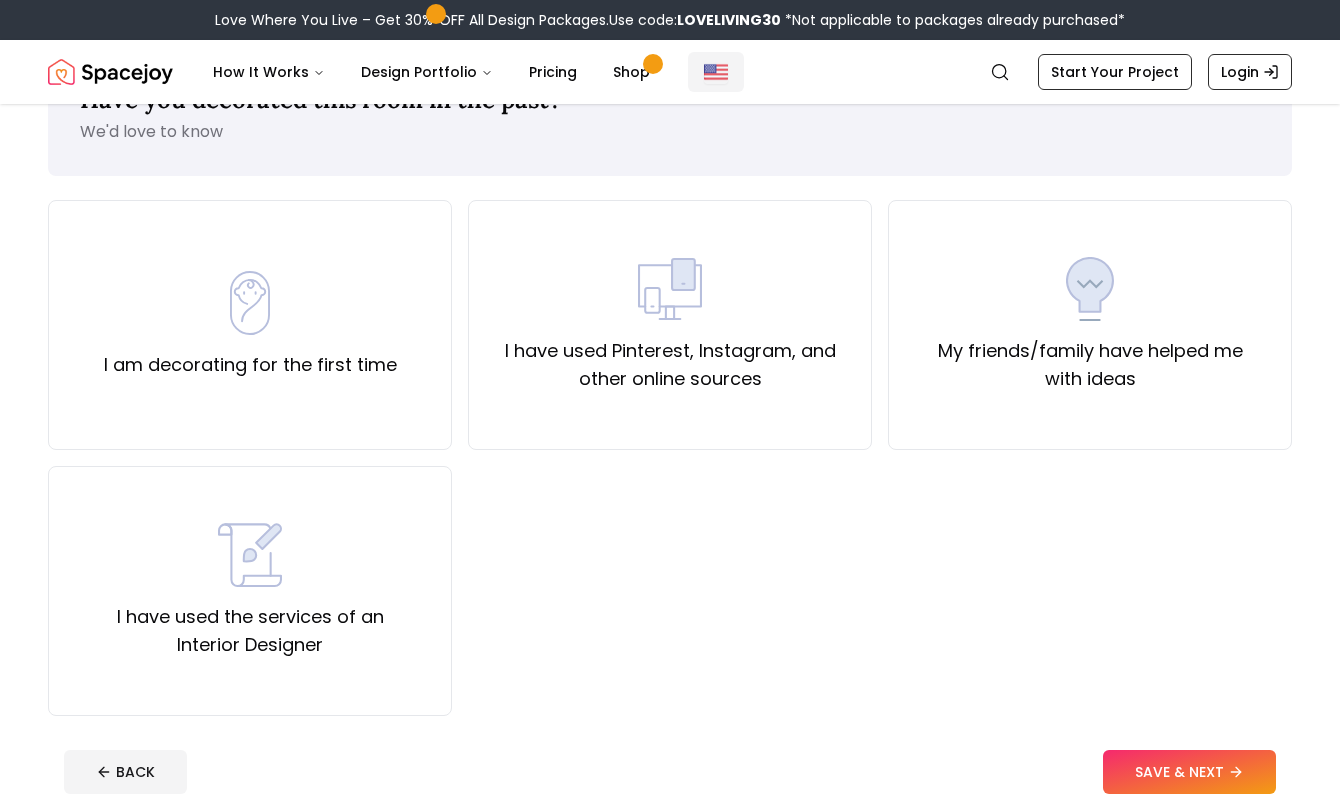 click at bounding box center [716, 72] 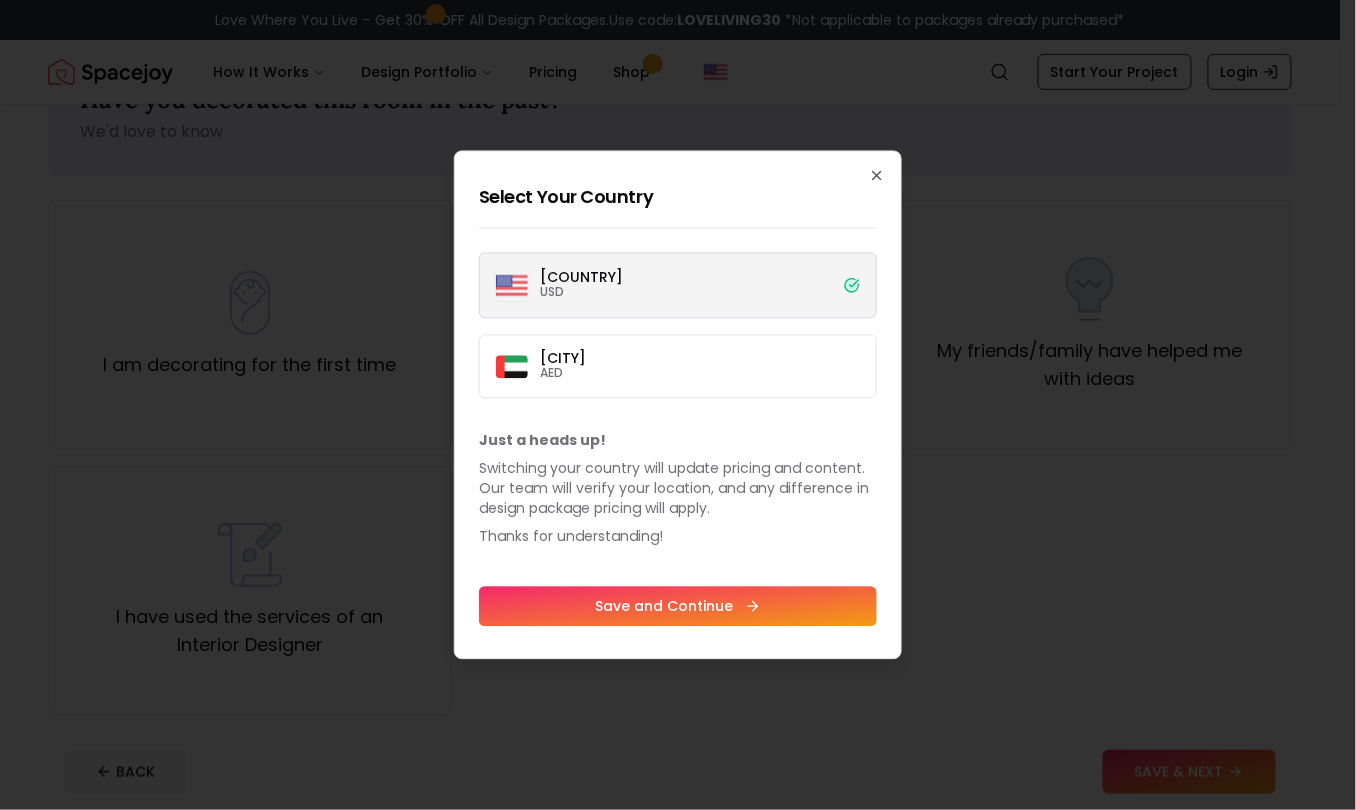 click on "Save and Continue" at bounding box center (678, 607) 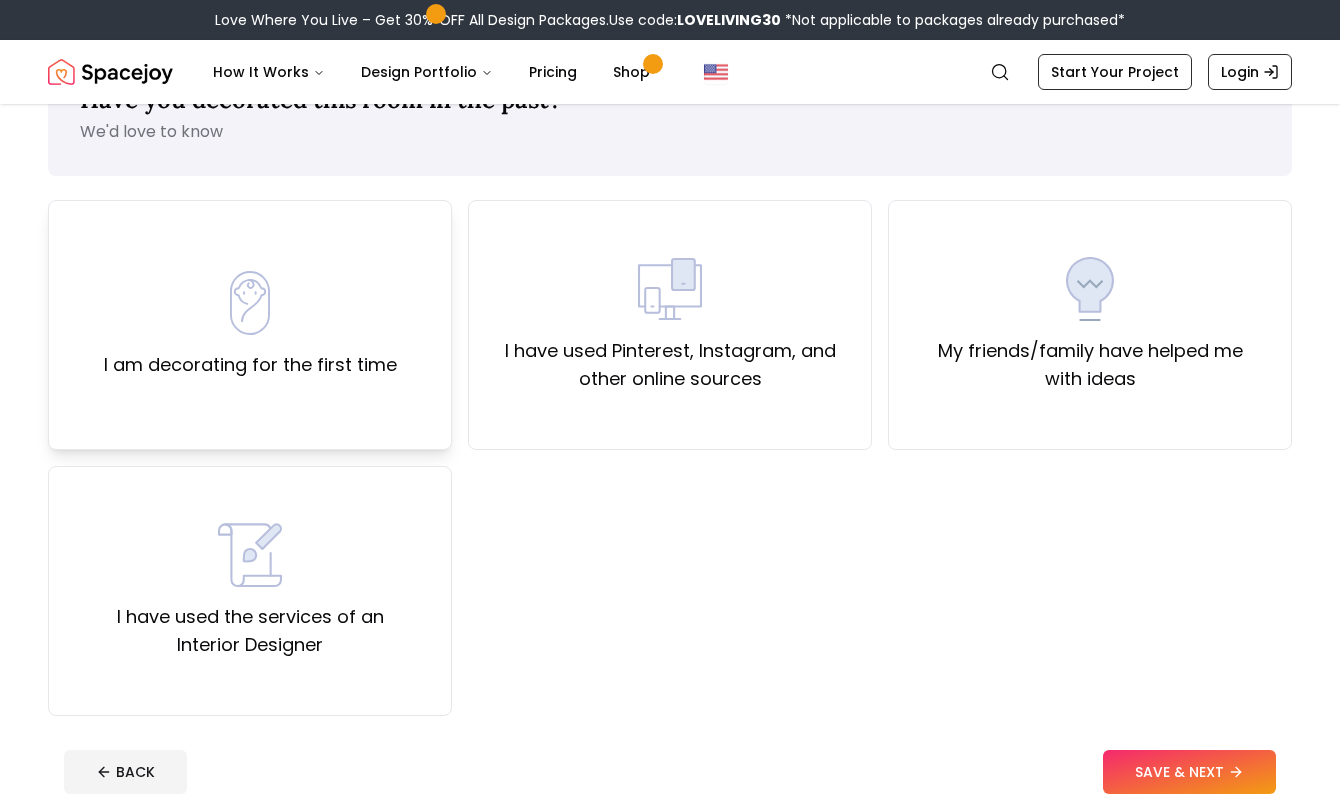 click on "I am decorating for the first time" at bounding box center (250, 325) 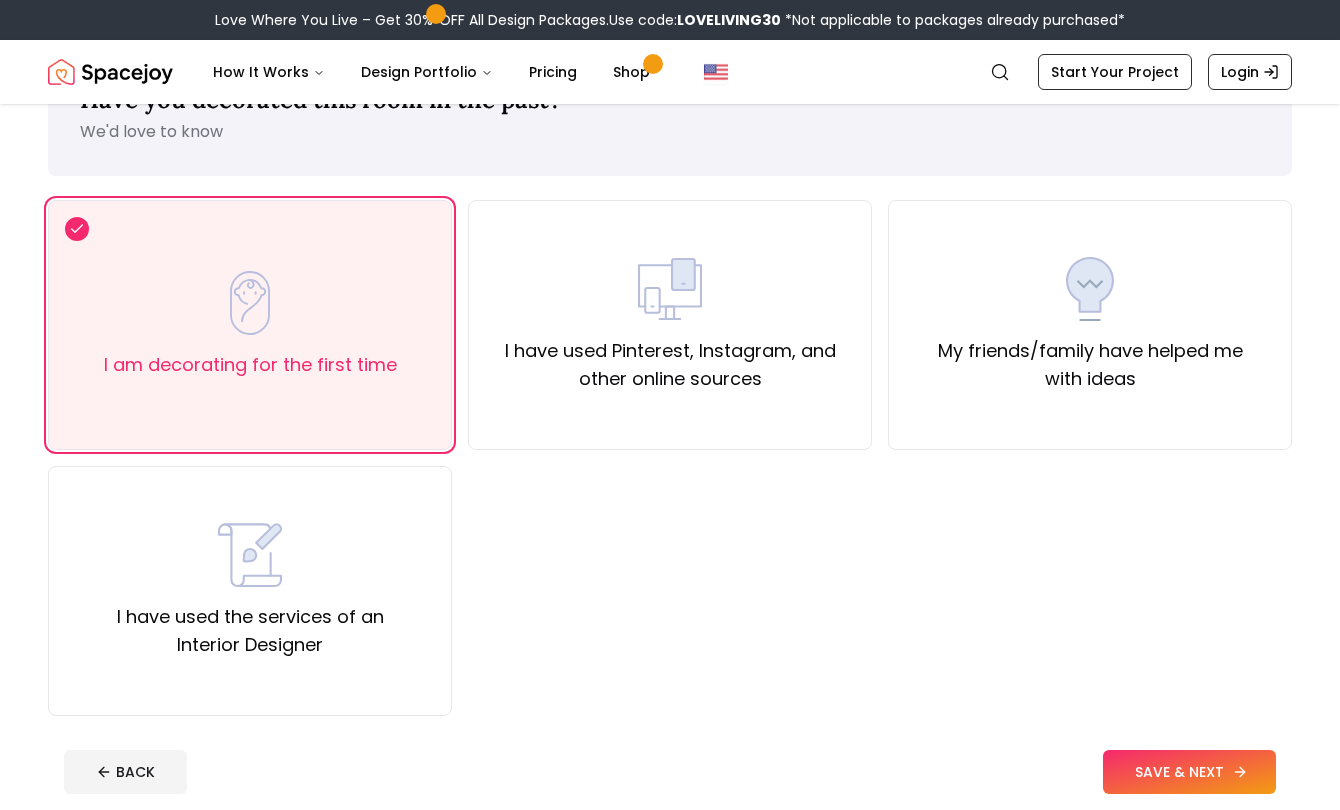 click on "SAVE & NEXT" at bounding box center (1189, 772) 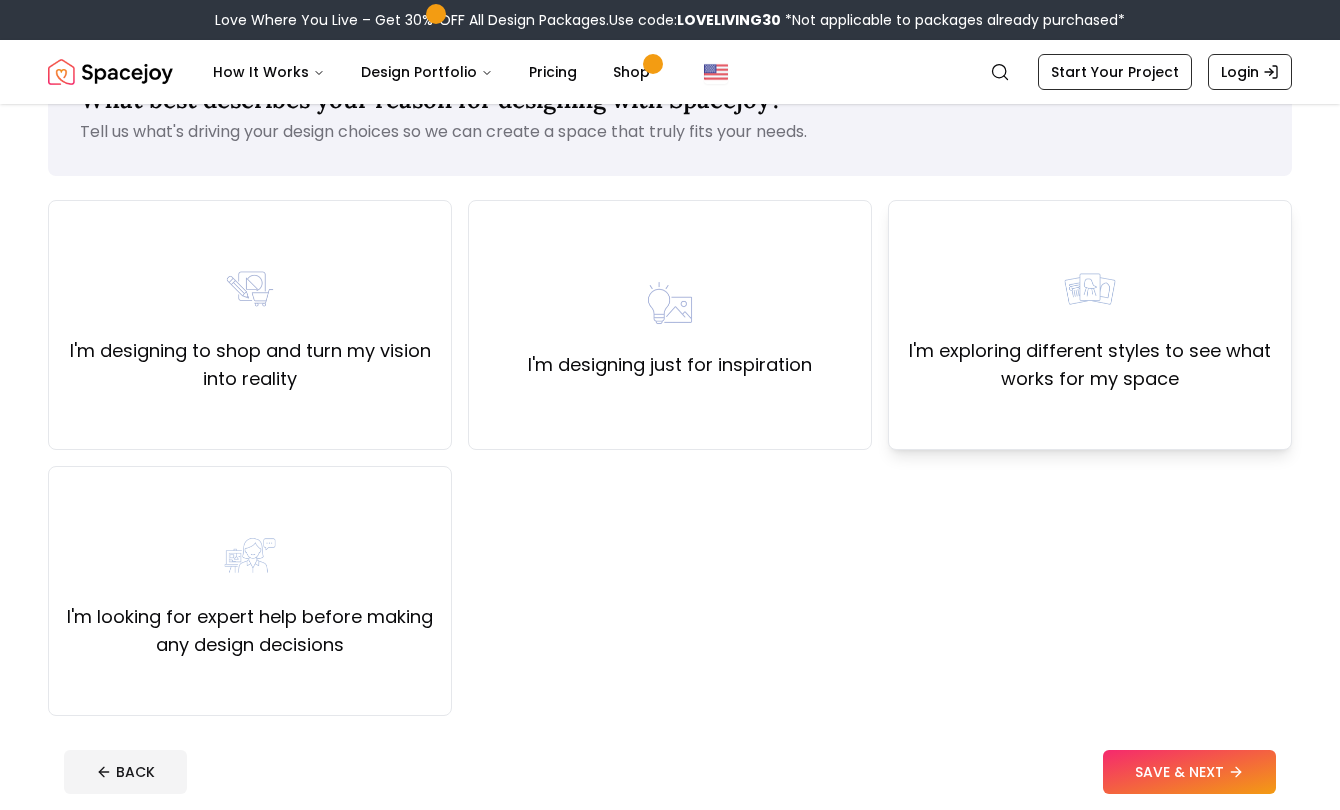 click at bounding box center [1090, 289] 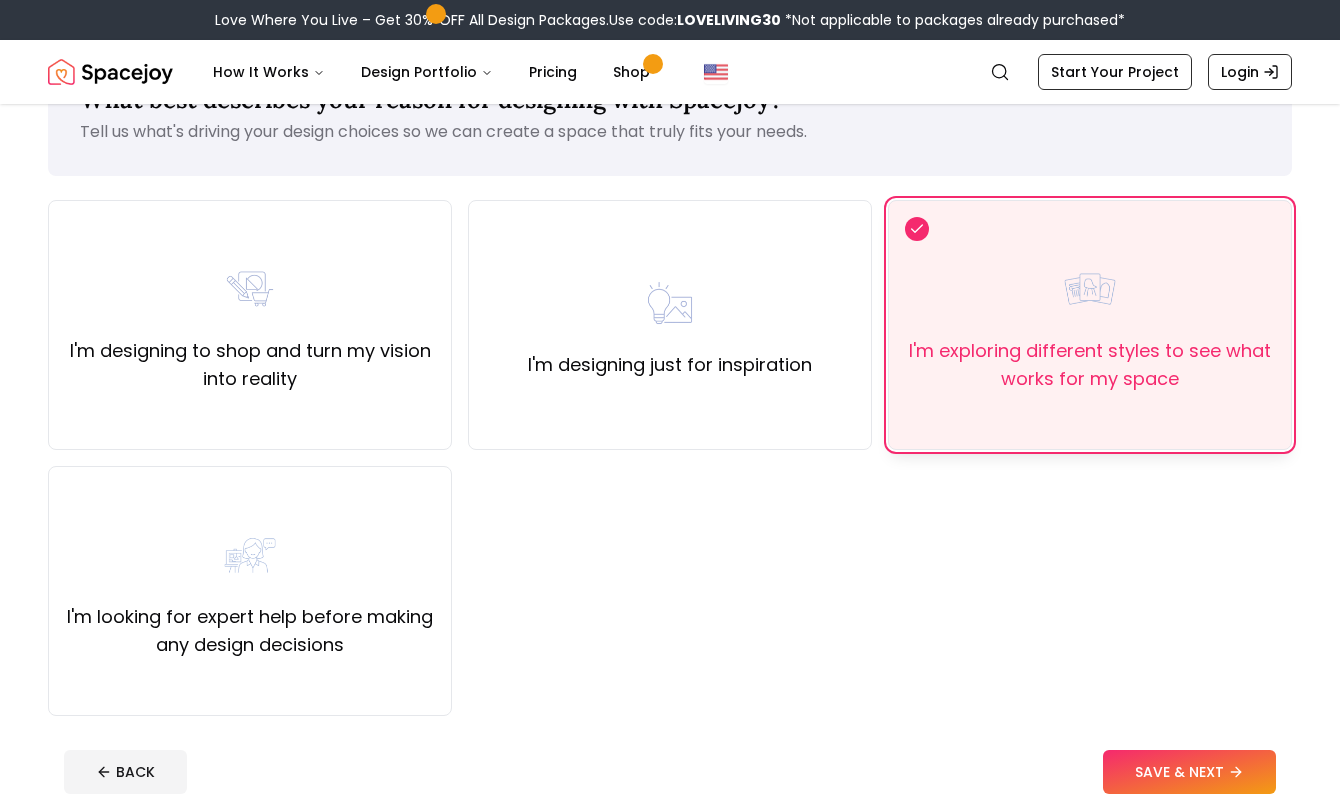 click at bounding box center [1090, 289] 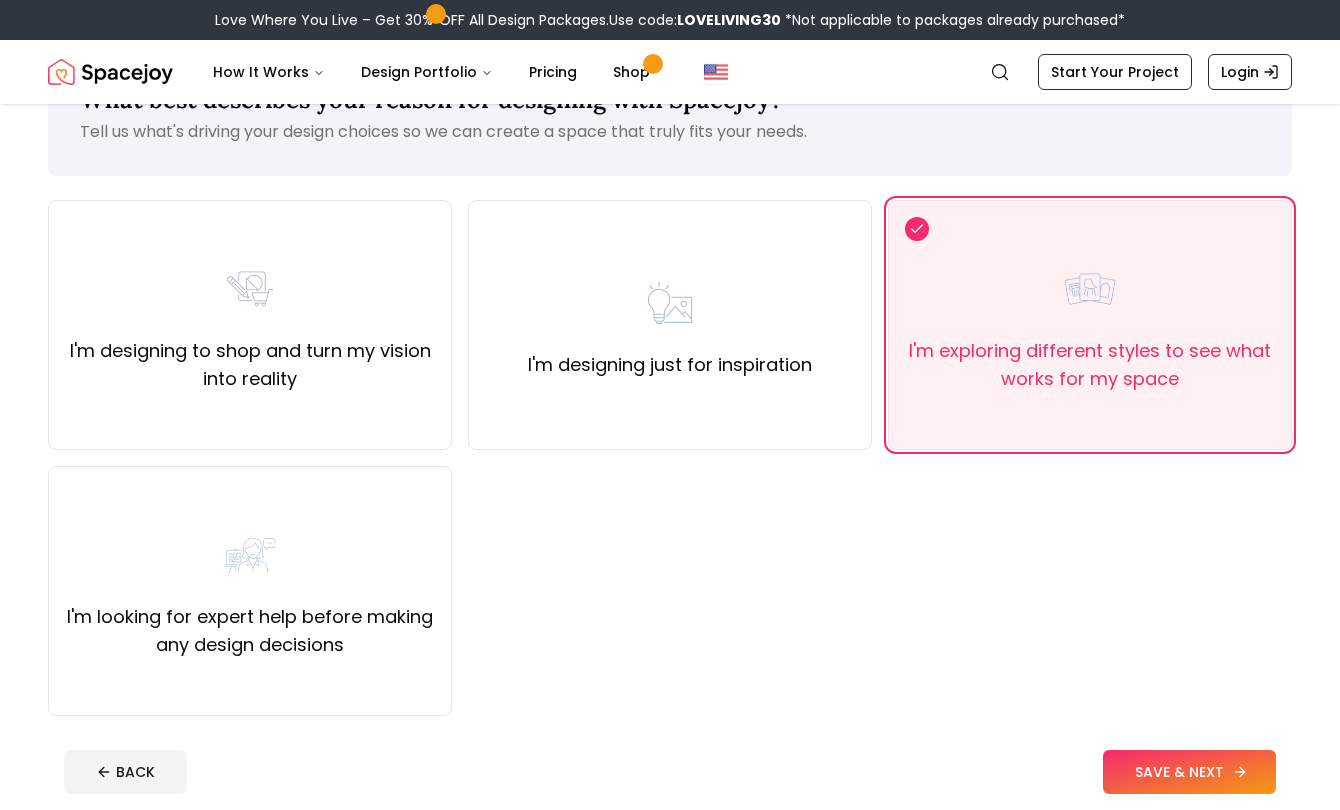 click on "SAVE & NEXT" at bounding box center (1189, 772) 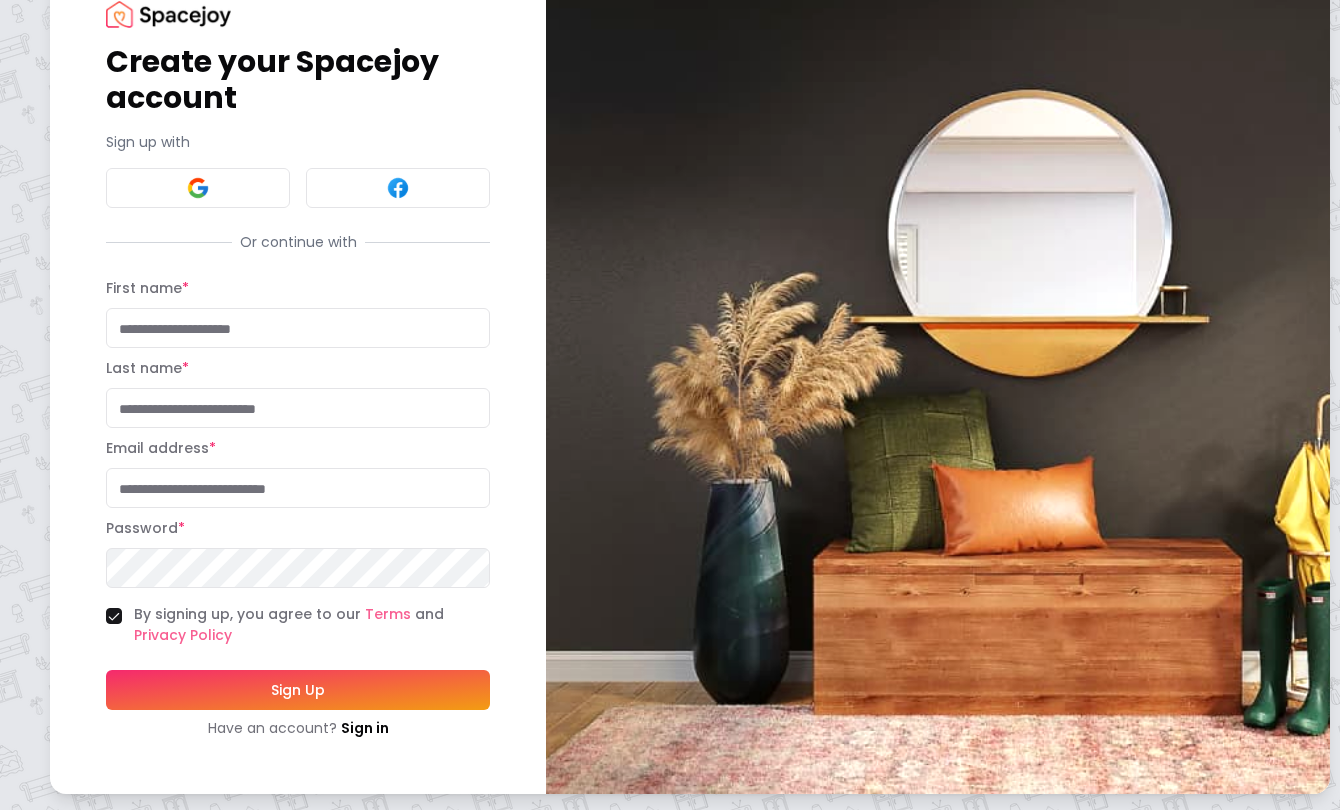 scroll, scrollTop: 0, scrollLeft: 0, axis: both 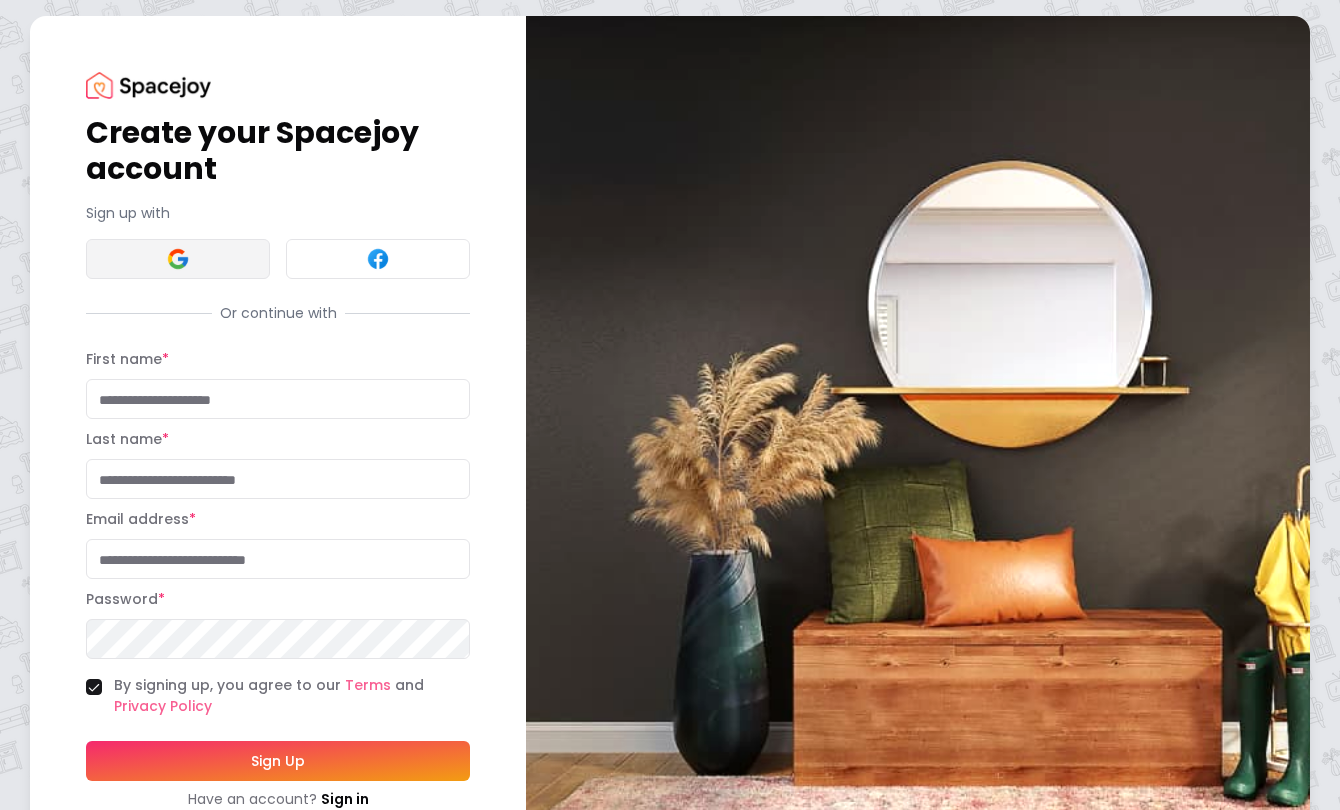 click at bounding box center (178, 259) 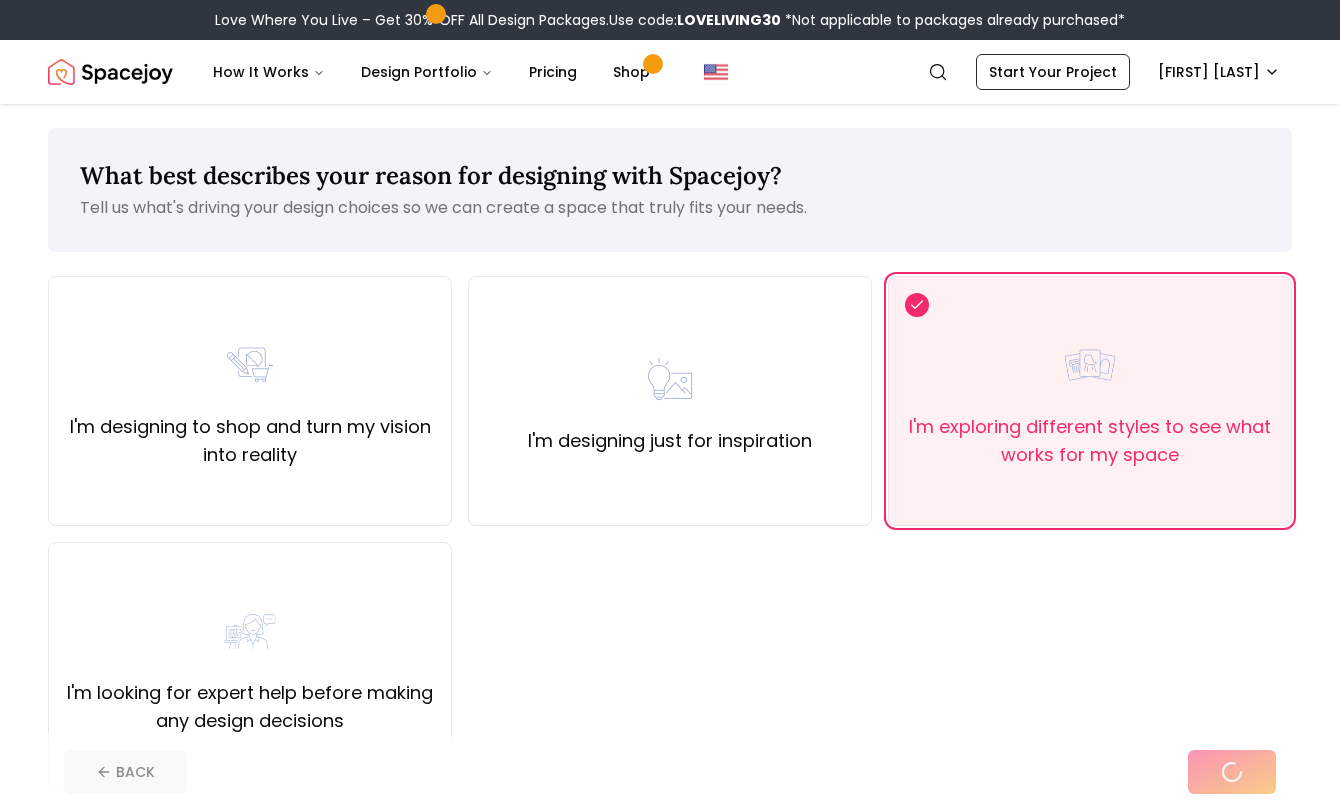 scroll, scrollTop: 0, scrollLeft: 0, axis: both 